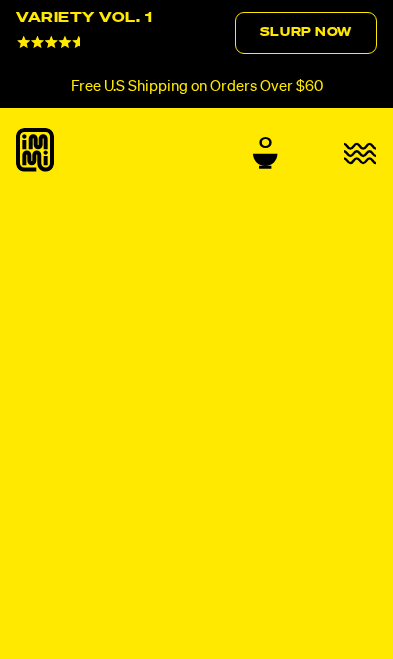 scroll, scrollTop: 0, scrollLeft: 0, axis: both 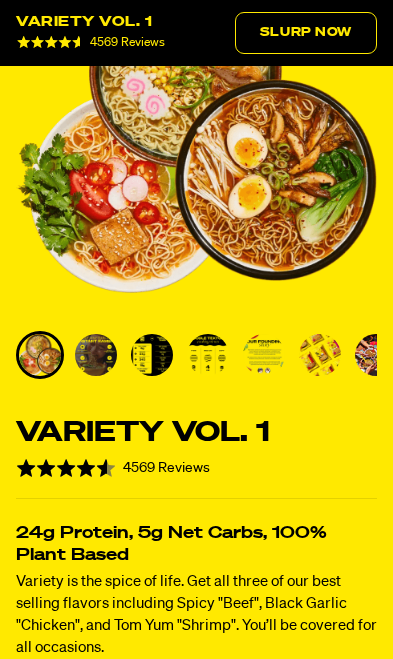 click at bounding box center [96, 355] 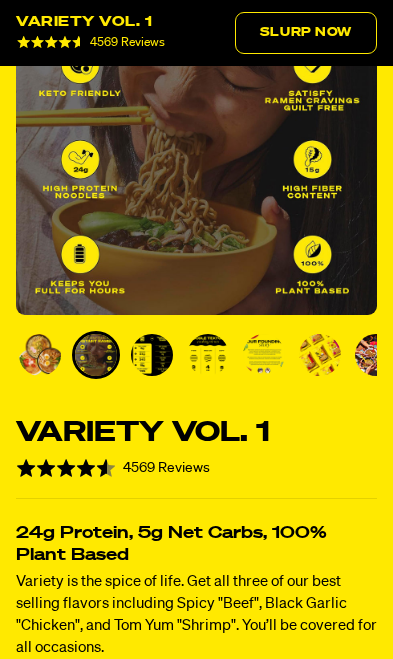 click at bounding box center [152, 355] 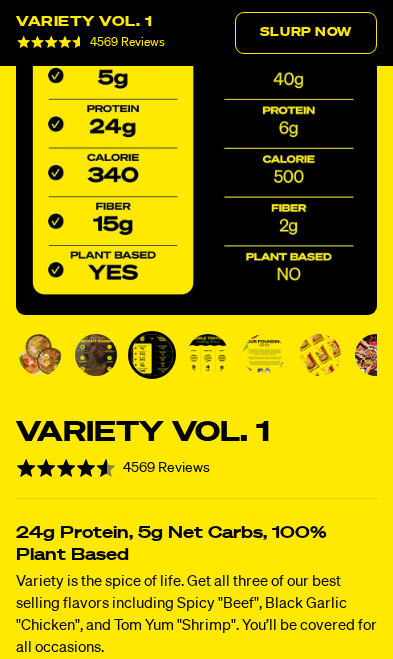 click at bounding box center [96, 355] 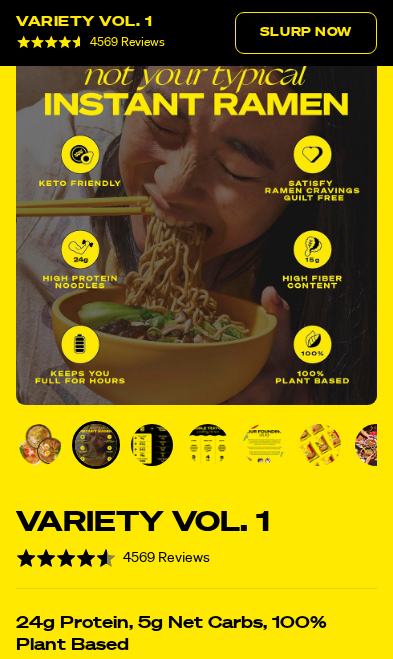 scroll, scrollTop: 134, scrollLeft: 0, axis: vertical 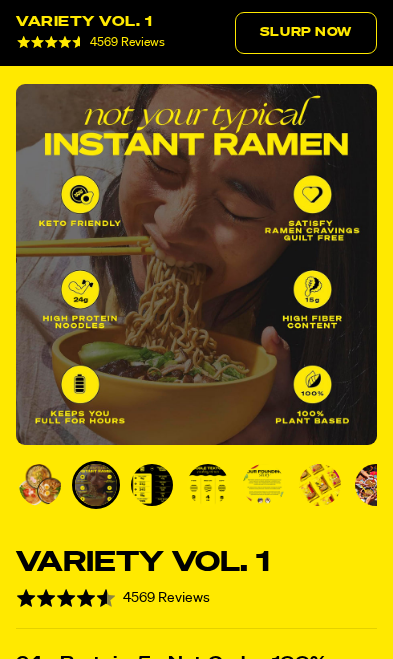 click at bounding box center (152, 485) 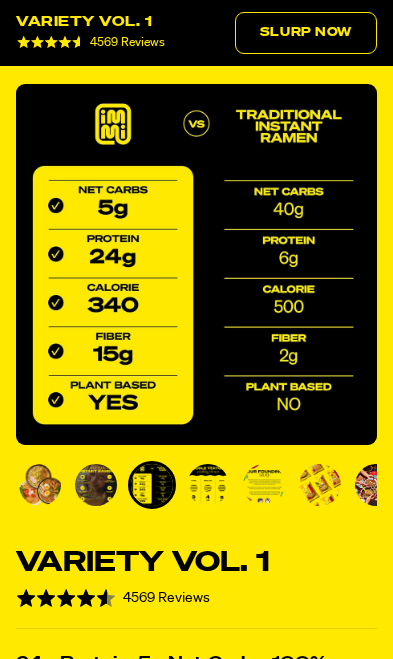 click at bounding box center (96, 485) 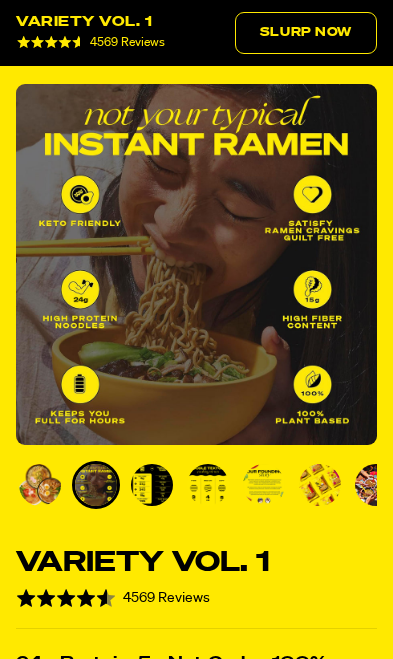 click at bounding box center [40, 485] 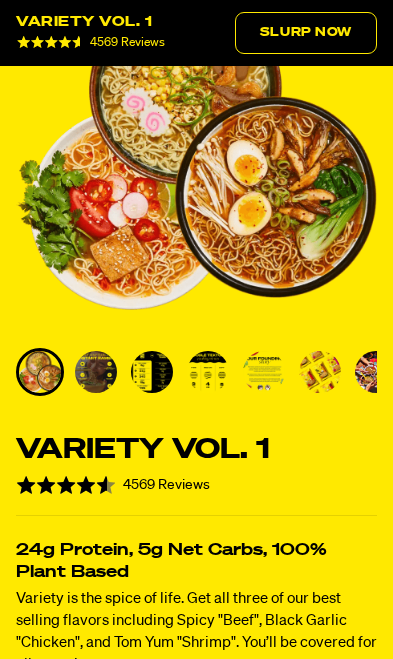 scroll, scrollTop: 248, scrollLeft: 0, axis: vertical 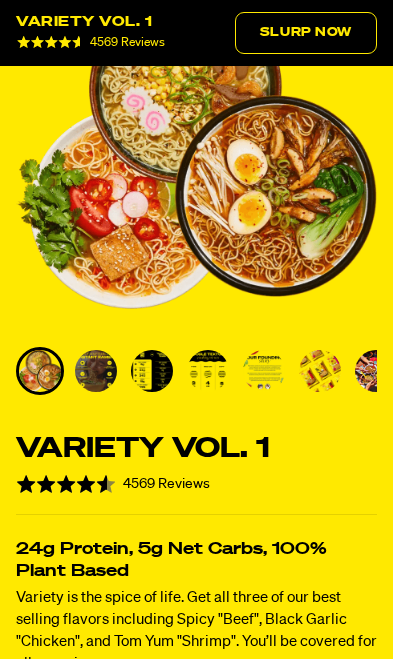 click at bounding box center [96, 371] 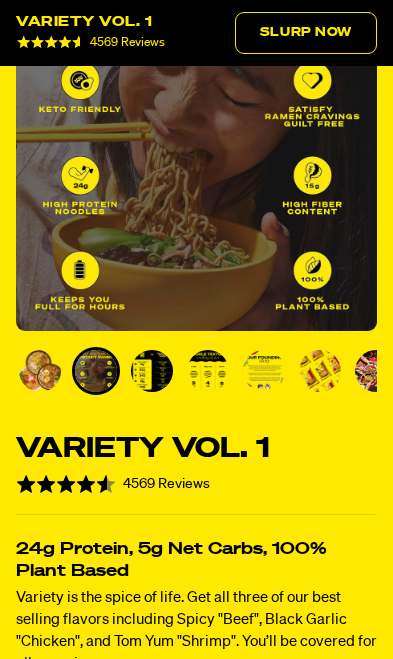 click at bounding box center [152, 371] 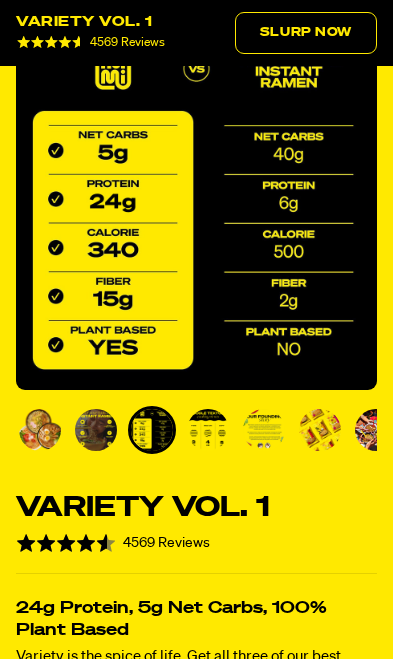 scroll, scrollTop: 167, scrollLeft: 0, axis: vertical 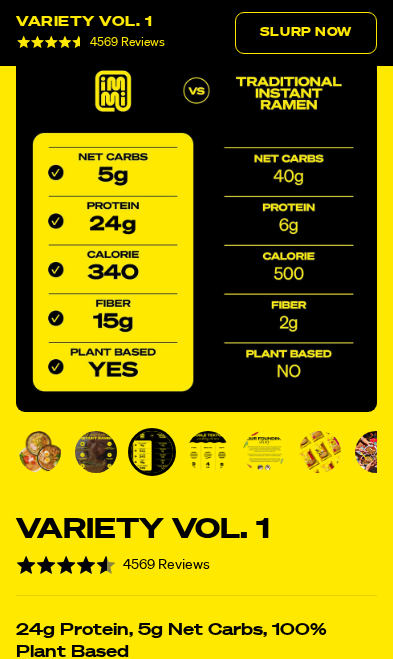 click at bounding box center [208, 452] 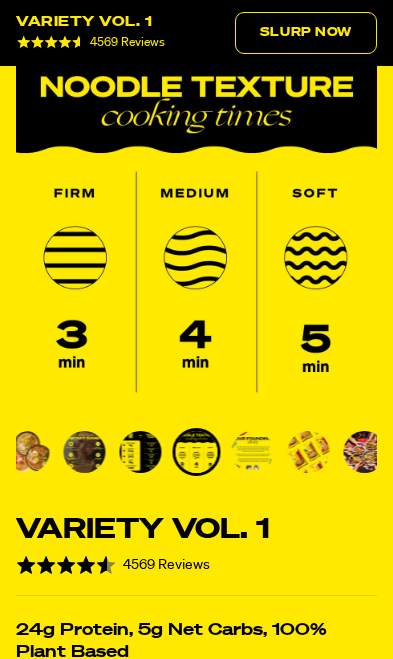 click at bounding box center [253, 452] 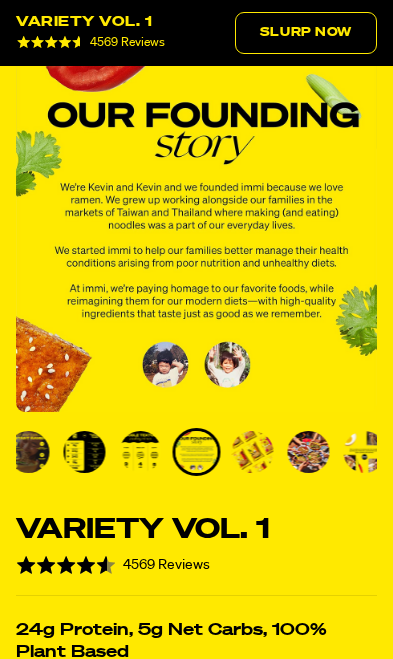 click at bounding box center [309, 452] 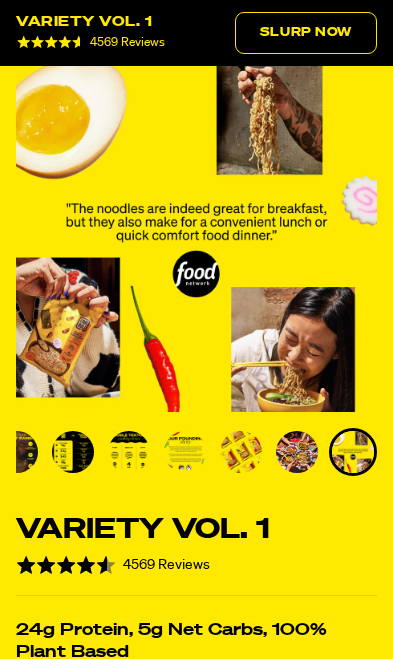 click at bounding box center [17, 452] 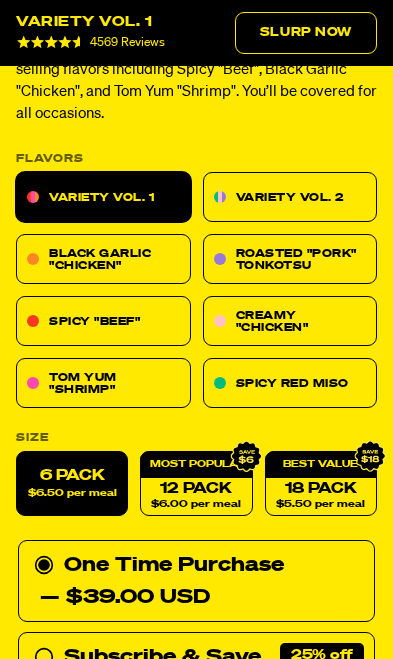 scroll, scrollTop: 795, scrollLeft: 0, axis: vertical 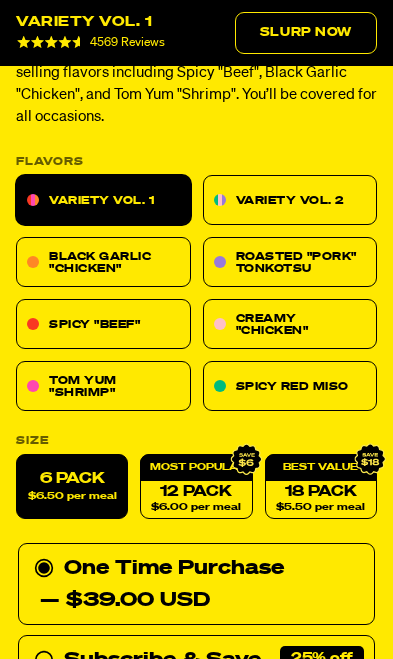 click on "Variety Vol. 2" at bounding box center (290, 200) 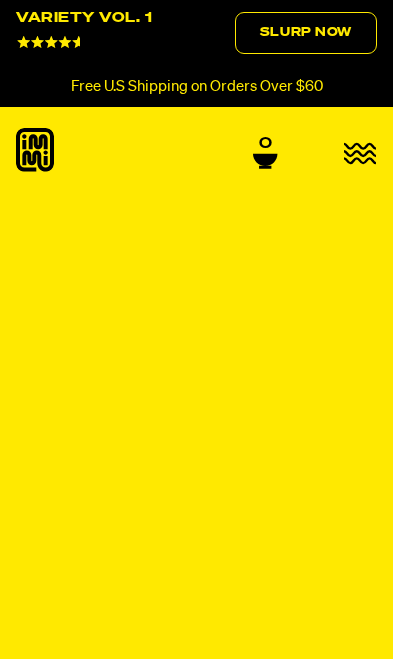 scroll, scrollTop: 0, scrollLeft: 0, axis: both 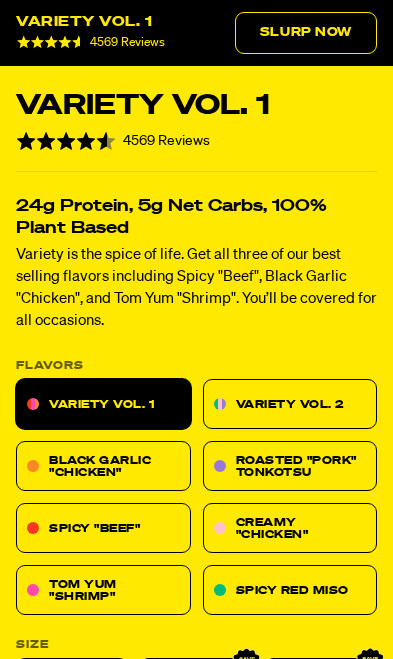 click on "Variety Vol. 2" at bounding box center (290, 404) 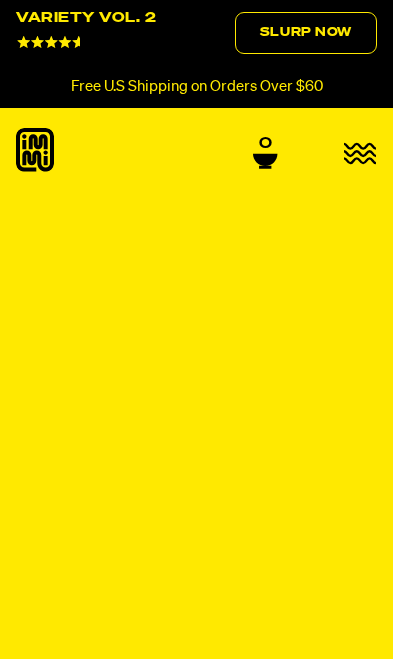 scroll, scrollTop: 0, scrollLeft: 0, axis: both 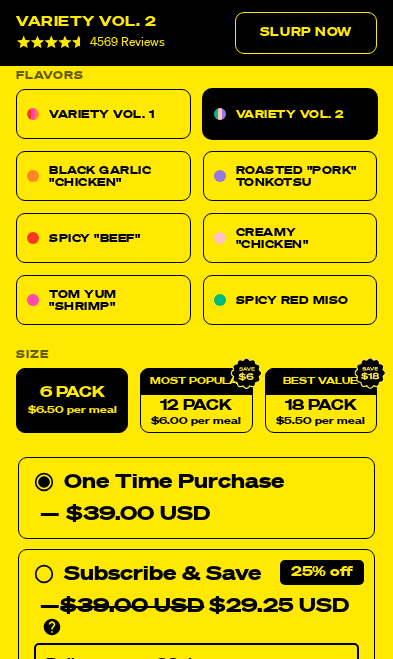 click on "18 Pack
$5.50 per meal" at bounding box center [321, 400] 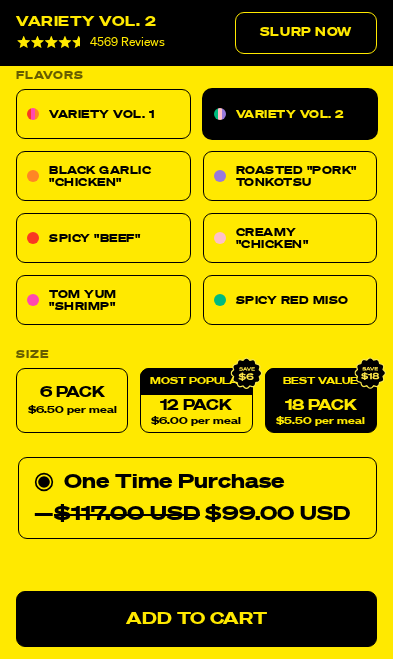 radio on "false" 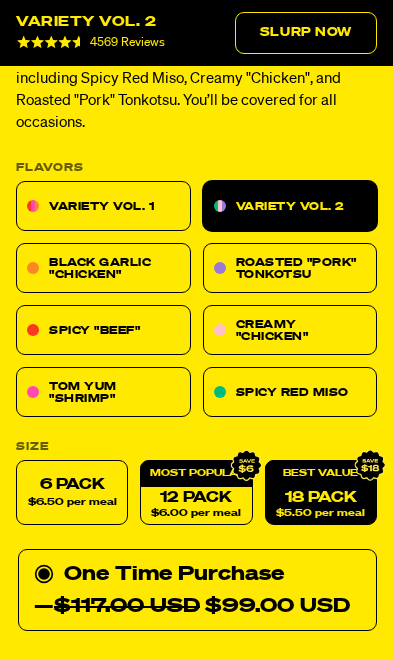 scroll, scrollTop: 790, scrollLeft: 0, axis: vertical 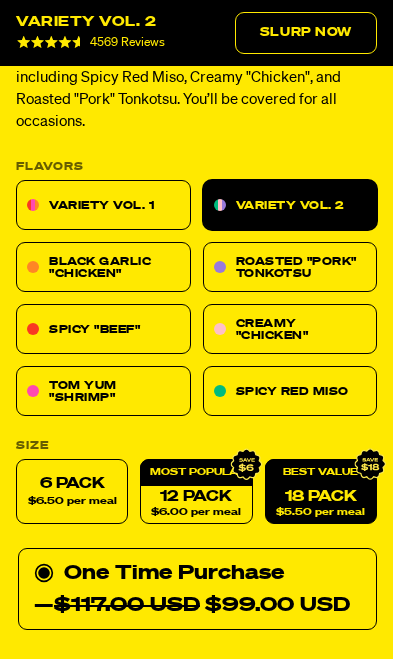 click on "Variety Vol. 1" at bounding box center (103, 205) 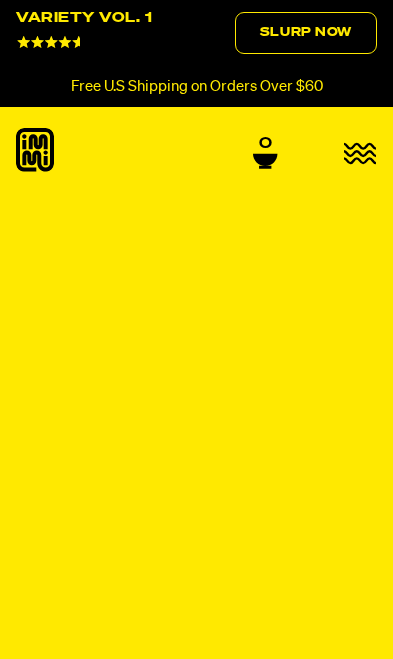 scroll, scrollTop: 0, scrollLeft: 0, axis: both 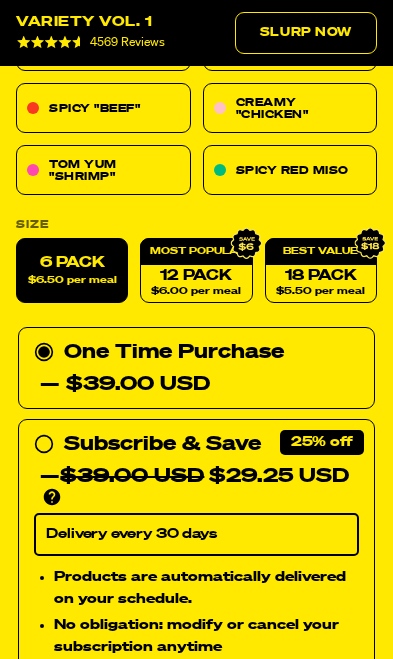 click on "18 Pack
$5.50 per meal" at bounding box center (321, 270) 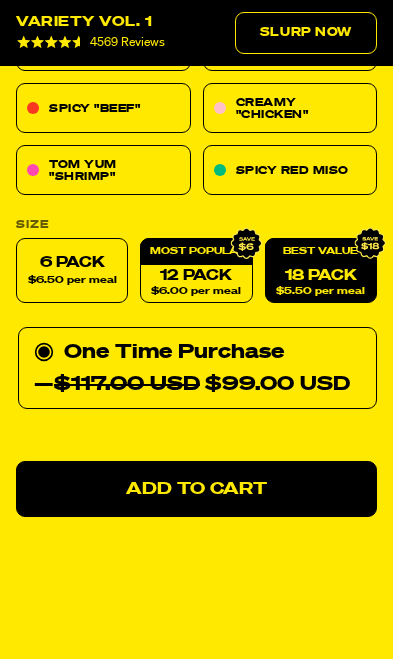 click on "12 Pack
$6.00 per meal" at bounding box center [196, 270] 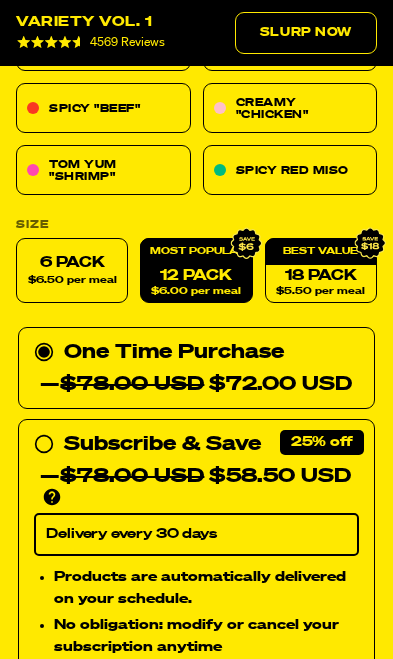 click on "$6.50 per meal" at bounding box center (72, 280) 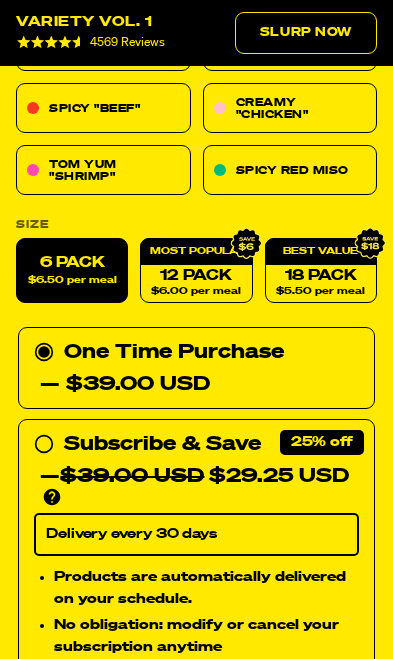 click on "12 Pack
$6.00 per meal" at bounding box center (196, 270) 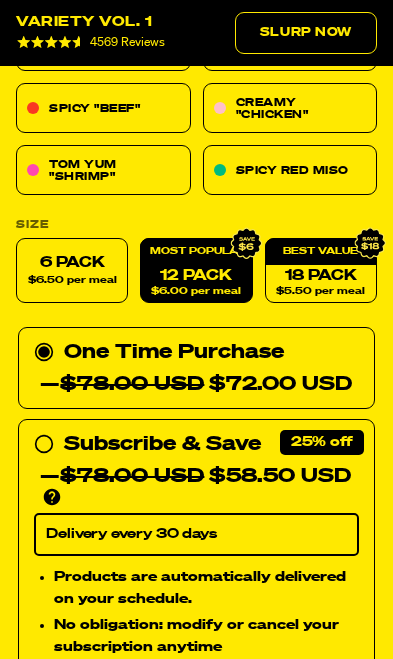click on "6 Pack $6.50 per meal" at bounding box center (72, 270) 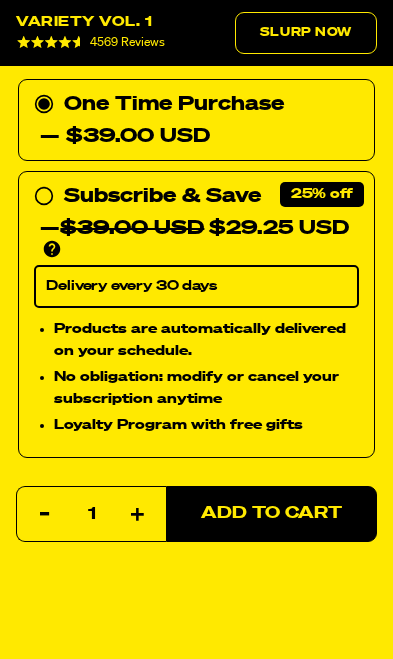 scroll, scrollTop: 1260, scrollLeft: 0, axis: vertical 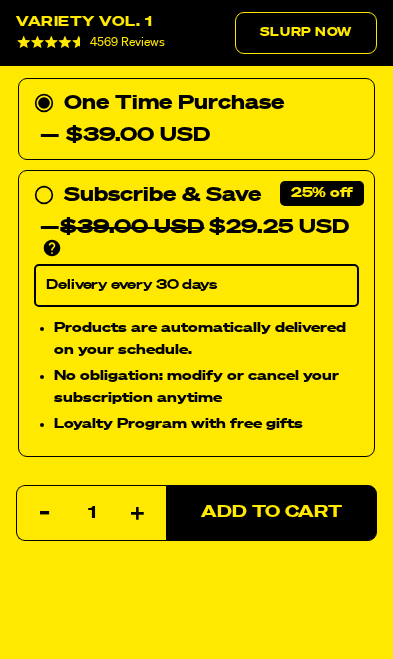 click on "Subscribe & Save  25%" at bounding box center [162, 195] 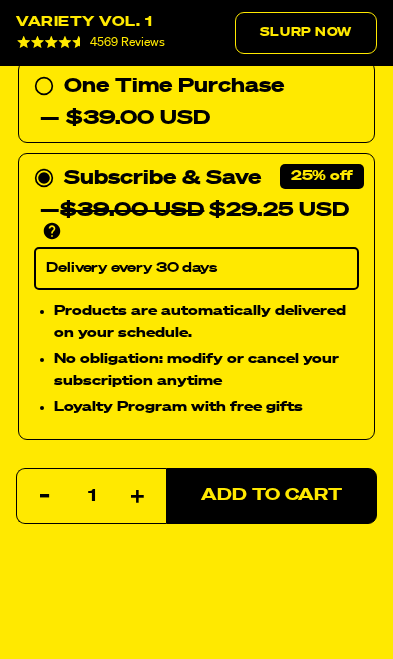 scroll, scrollTop: 1277, scrollLeft: 0, axis: vertical 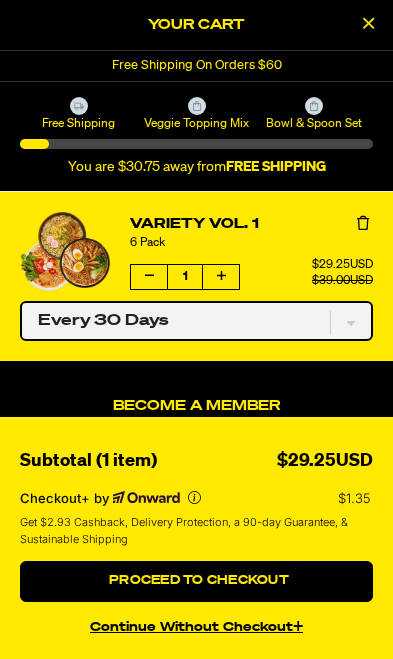 click on "One-time only   Every 30 Days" at bounding box center [196, 321] 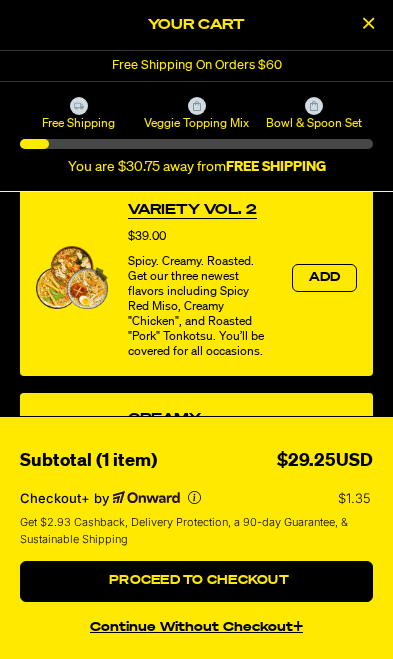 scroll, scrollTop: 770, scrollLeft: 0, axis: vertical 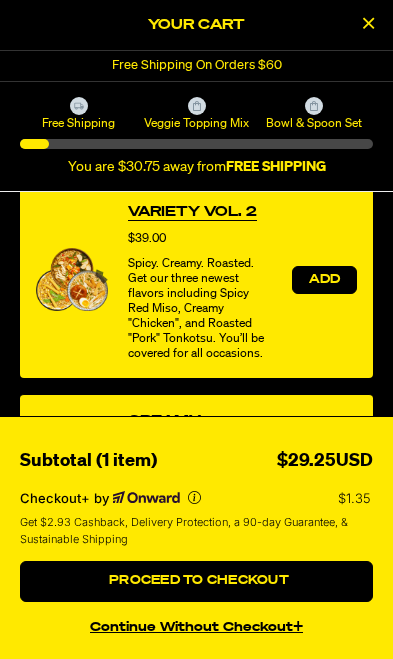 click on "Add" at bounding box center (325, 280) 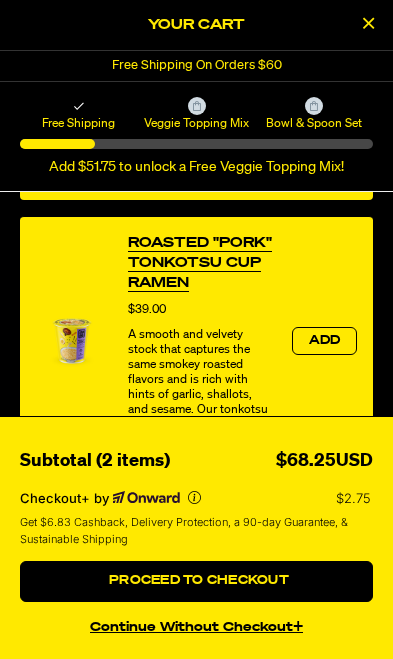 scroll, scrollTop: 1133, scrollLeft: 0, axis: vertical 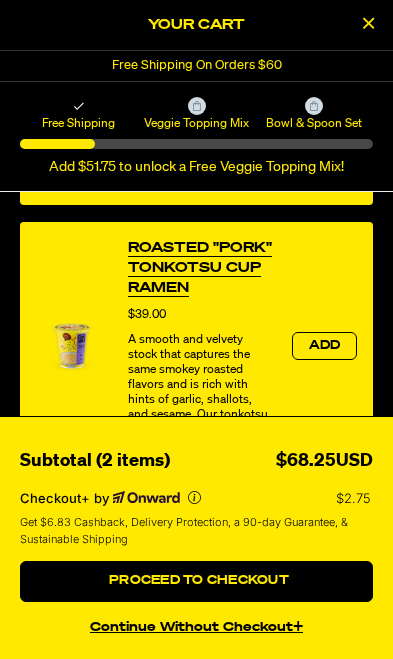 click on "Roasted "Pork" Tonkotsu Cup Ramen" at bounding box center [200, 268] 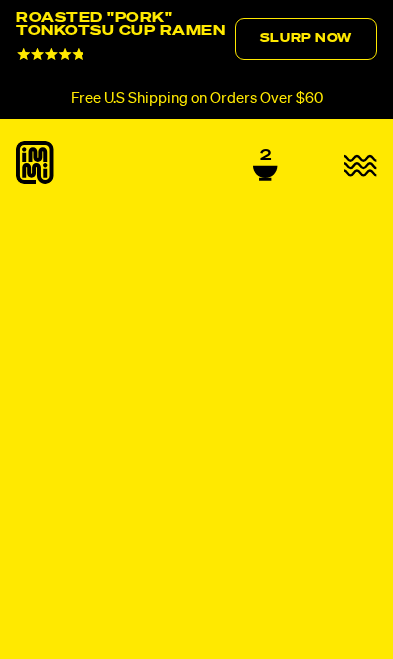 scroll, scrollTop: 0, scrollLeft: 0, axis: both 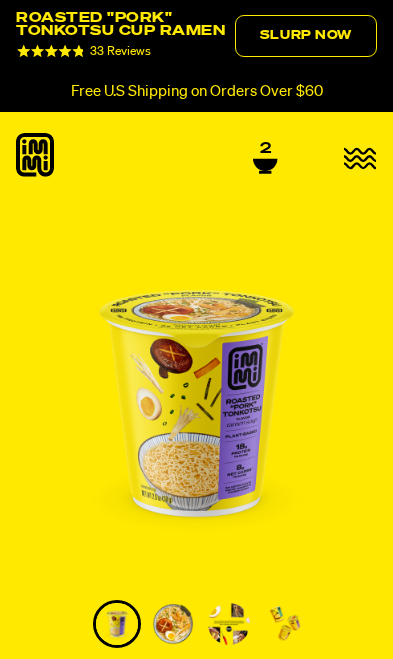 click 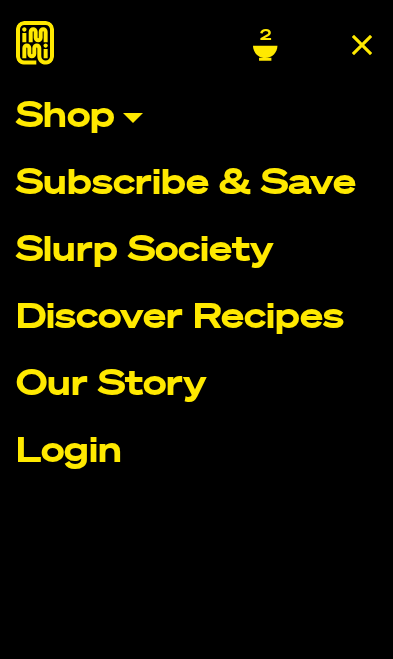 click on "Shop" at bounding box center (196, 117) 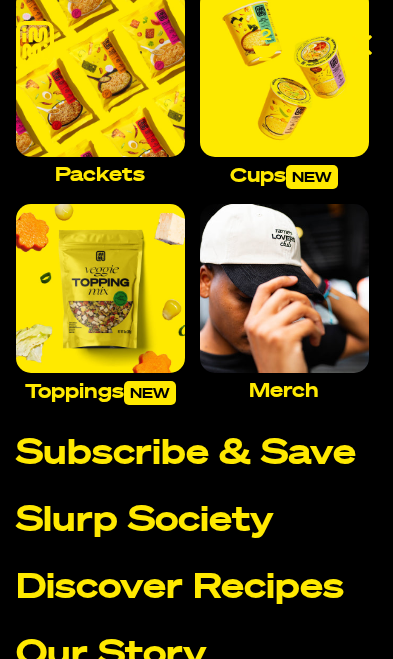 scroll, scrollTop: 186, scrollLeft: 0, axis: vertical 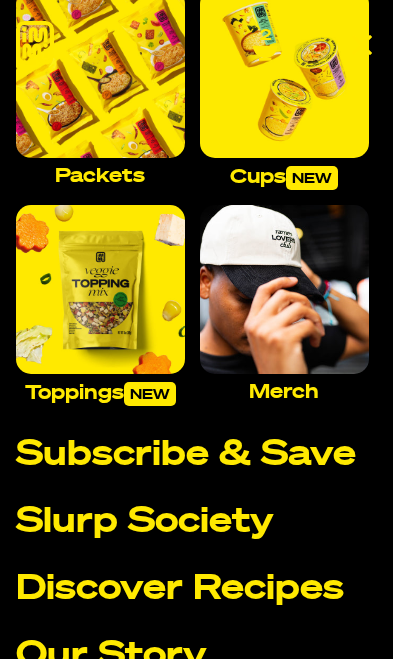 click at bounding box center (100, 289) 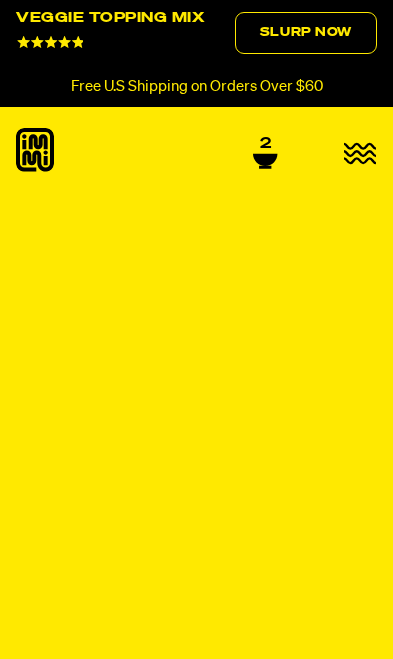 select on "Every 30 Days" 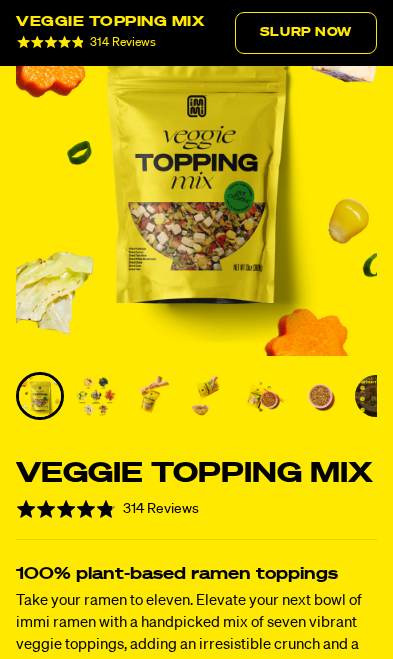scroll, scrollTop: 222, scrollLeft: 0, axis: vertical 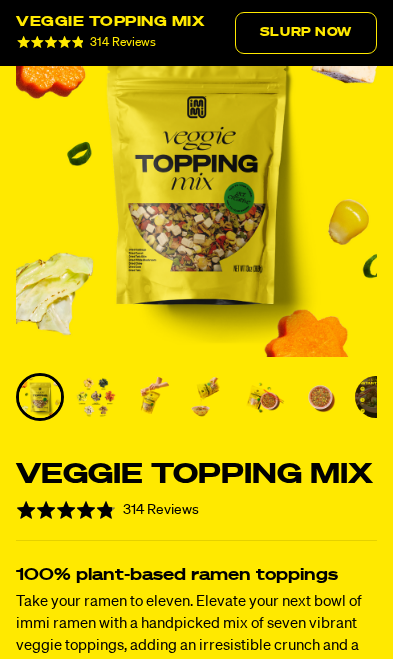 click at bounding box center (96, 397) 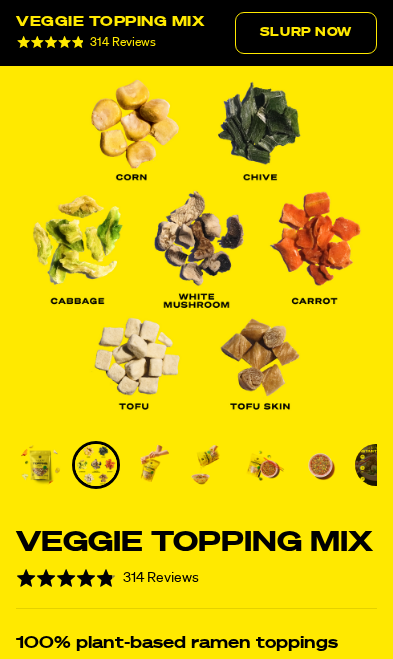 scroll, scrollTop: 143, scrollLeft: 0, axis: vertical 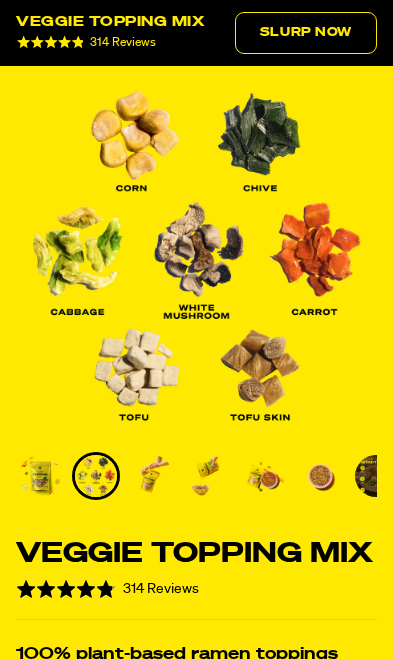 click at bounding box center [40, 476] 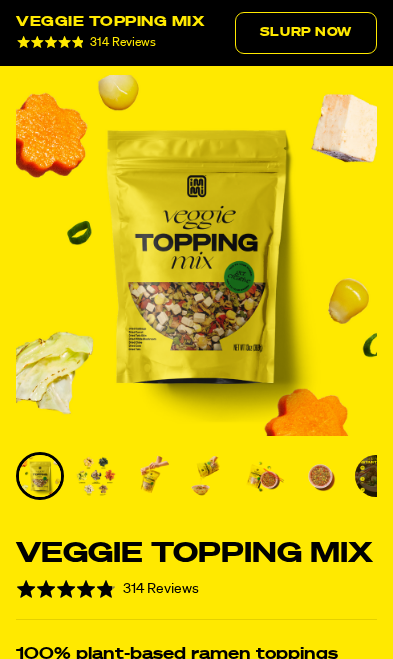 scroll, scrollTop: 143, scrollLeft: 0, axis: vertical 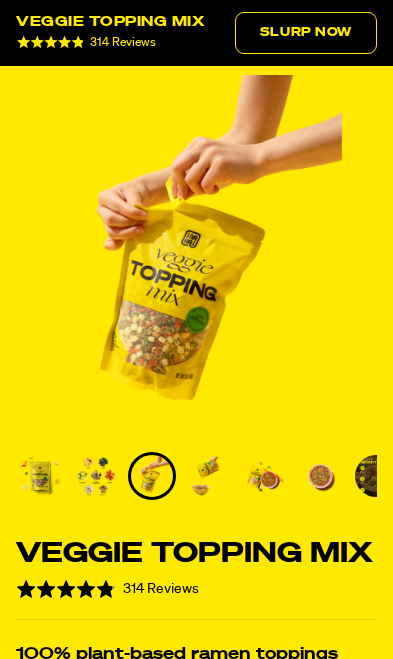 click at bounding box center [208, 476] 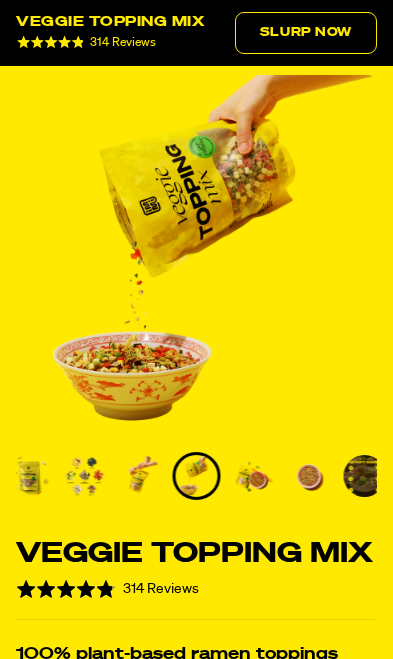 click at bounding box center [253, 476] 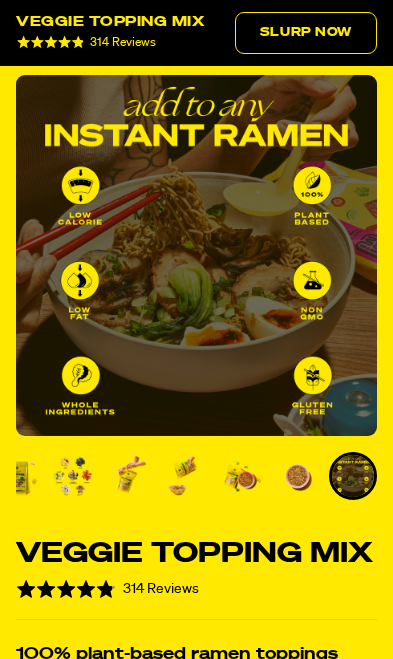 click at bounding box center (241, 476) 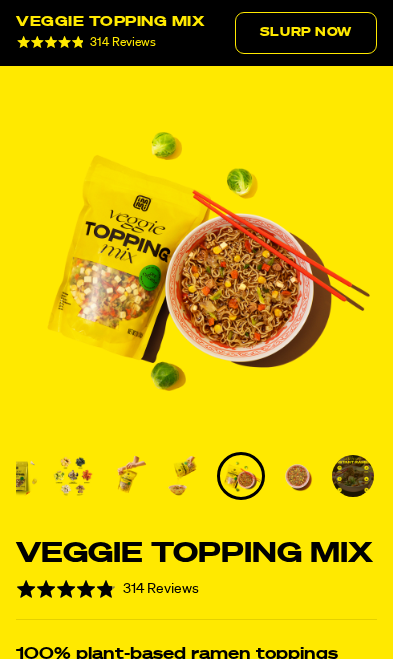click at bounding box center (17, 476) 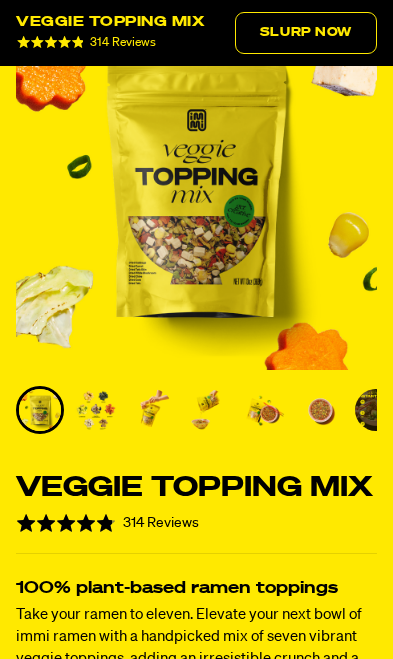 scroll, scrollTop: 0, scrollLeft: 0, axis: both 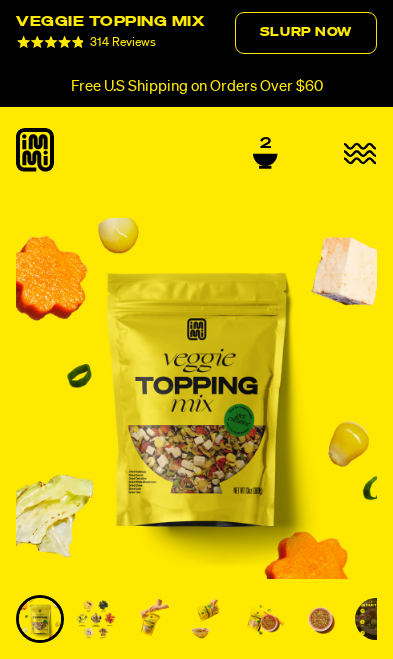 click 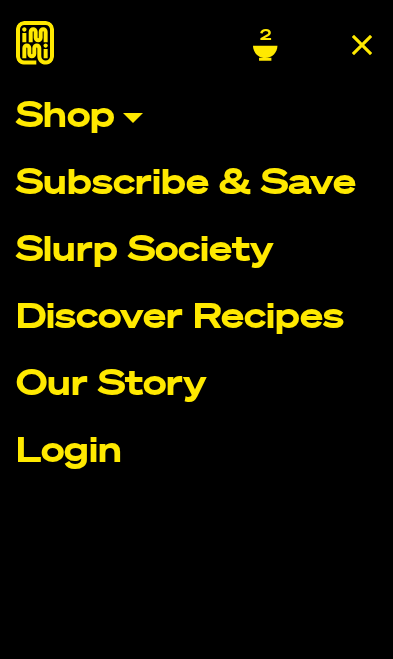 click on "Shop" at bounding box center (196, 117) 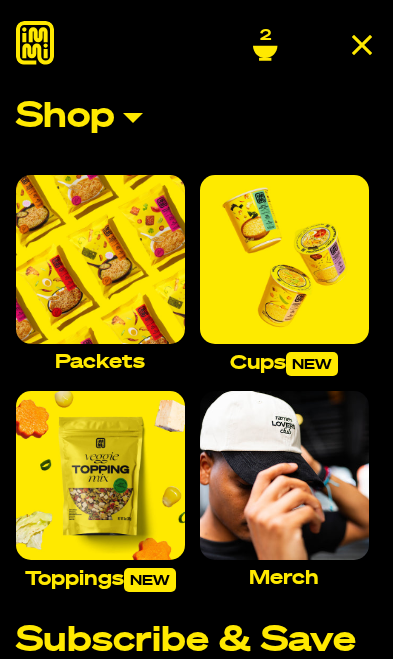 click at bounding box center (284, 259) 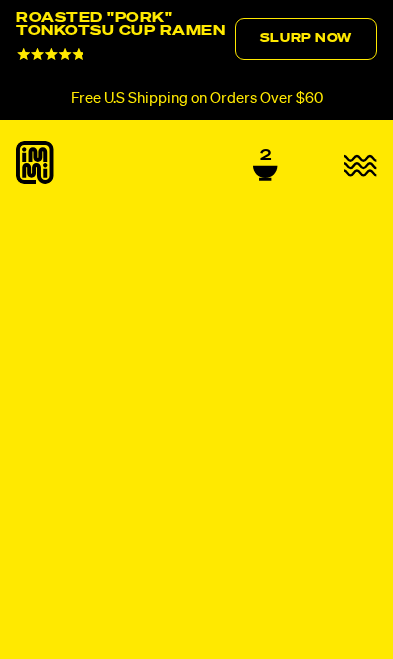 select on "Every 30 Days" 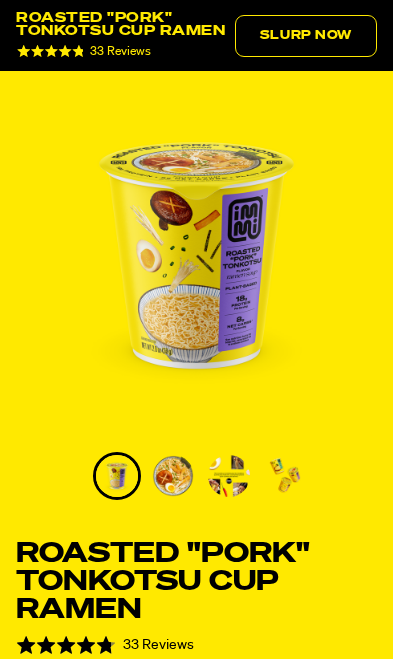 scroll, scrollTop: 0, scrollLeft: 0, axis: both 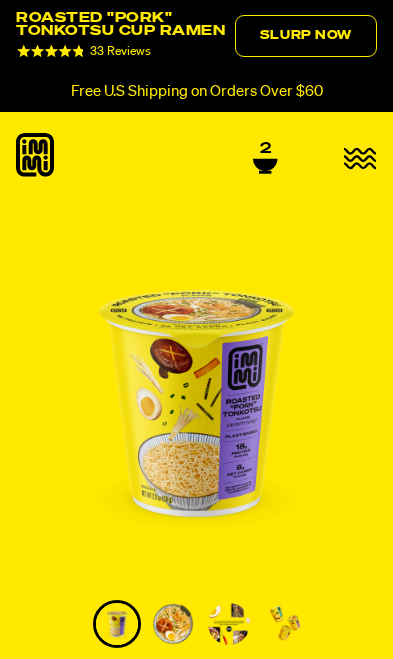 click 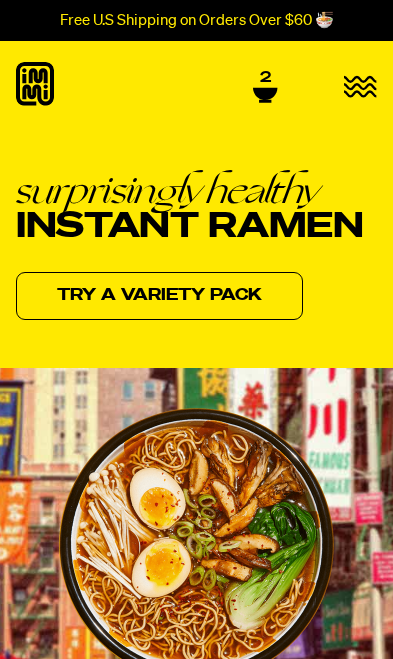 scroll, scrollTop: 0, scrollLeft: 0, axis: both 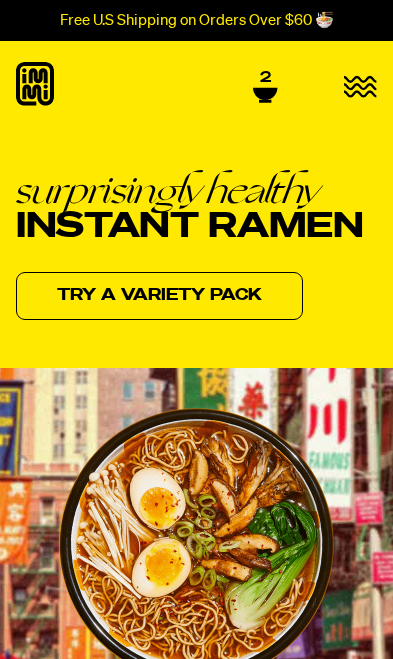 click 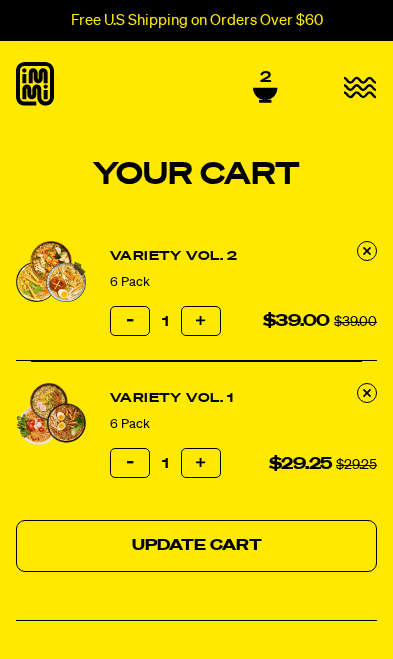 scroll, scrollTop: 0, scrollLeft: 0, axis: both 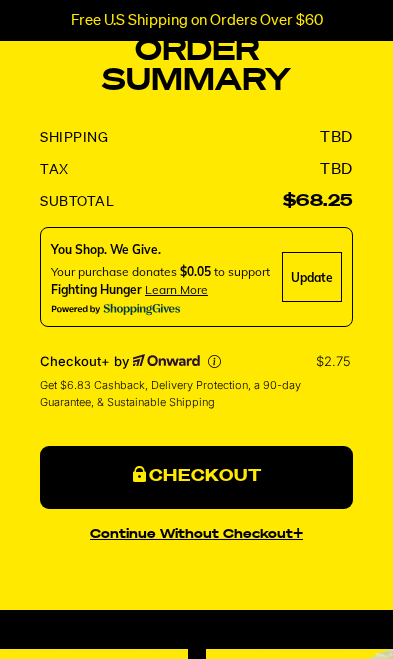 click on "Checkout" at bounding box center [196, 477] 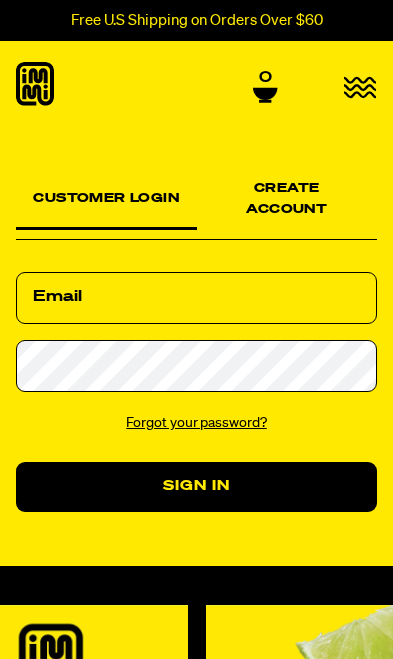 scroll, scrollTop: 0, scrollLeft: 0, axis: both 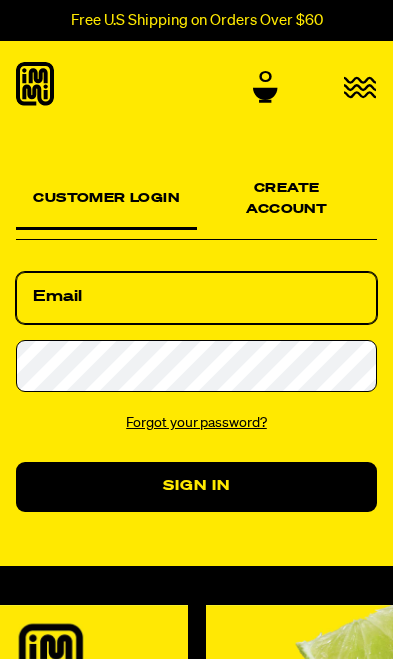 click on "Email" at bounding box center (196, 298) 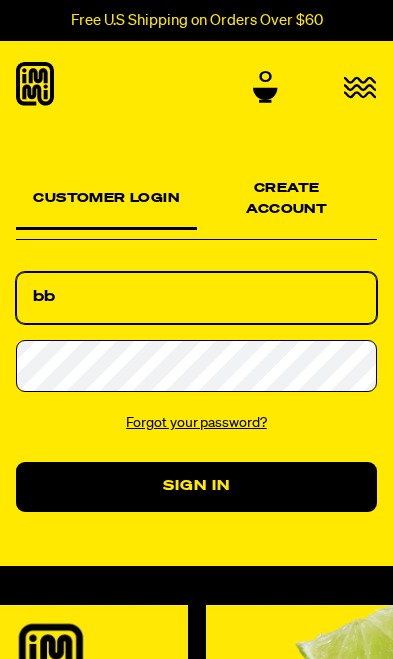 type on "bbe" 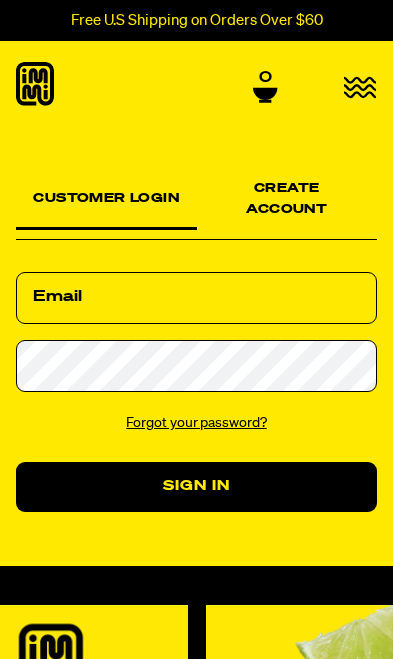 scroll, scrollTop: 0, scrollLeft: 0, axis: both 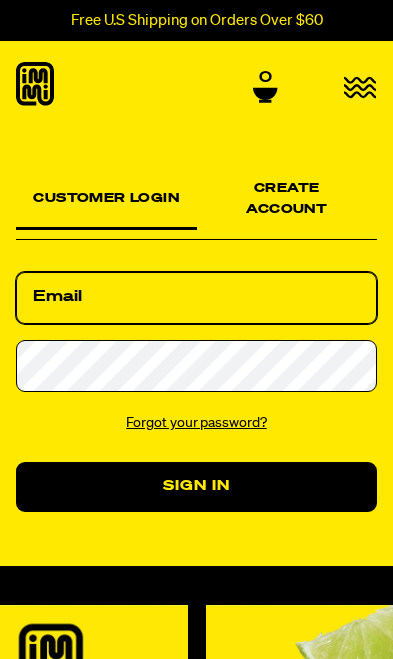click on "Email" at bounding box center (196, 298) 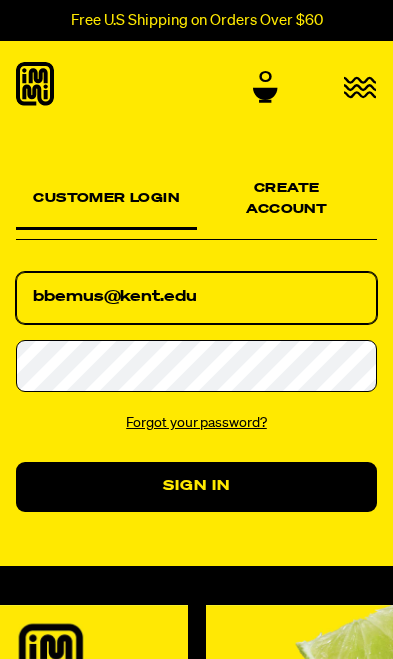 type on "bbemus@kent.edu" 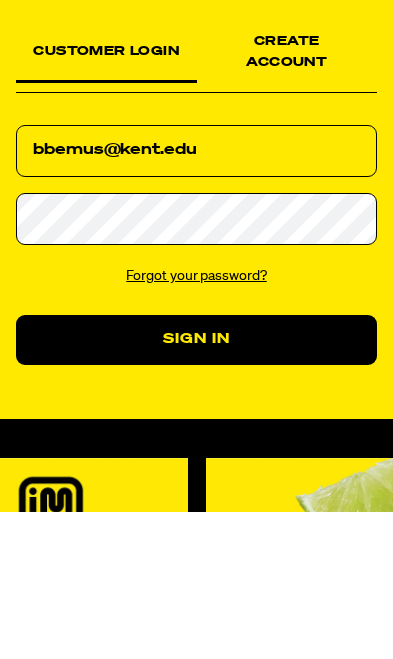 click on "Forgot your password?" at bounding box center [196, 423] 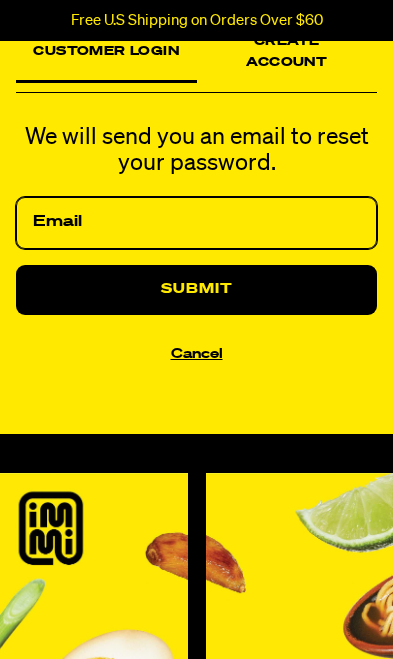 click on "Email" at bounding box center [196, 223] 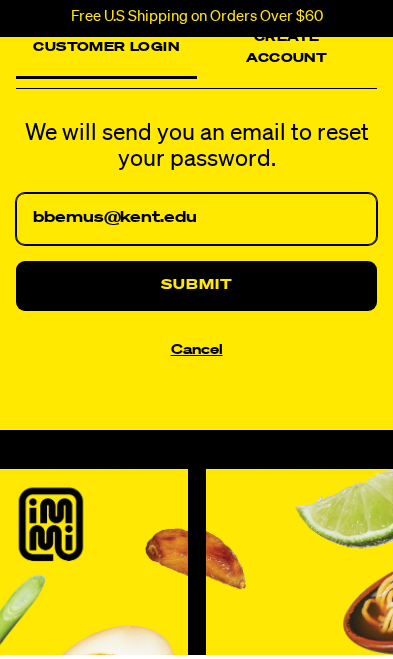 type on "bbemus@kent.edu" 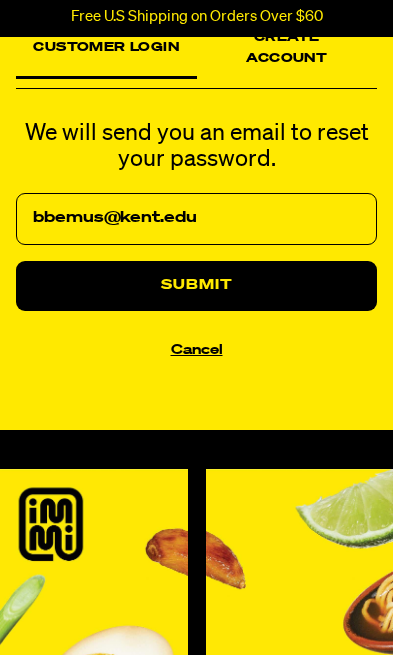 click on "Submit" at bounding box center [196, 290] 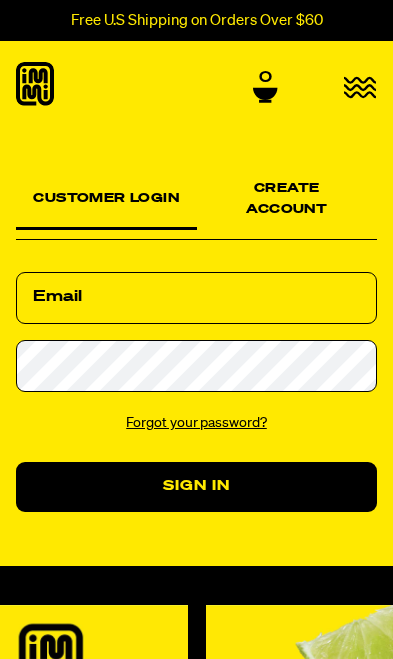scroll, scrollTop: 0, scrollLeft: 0, axis: both 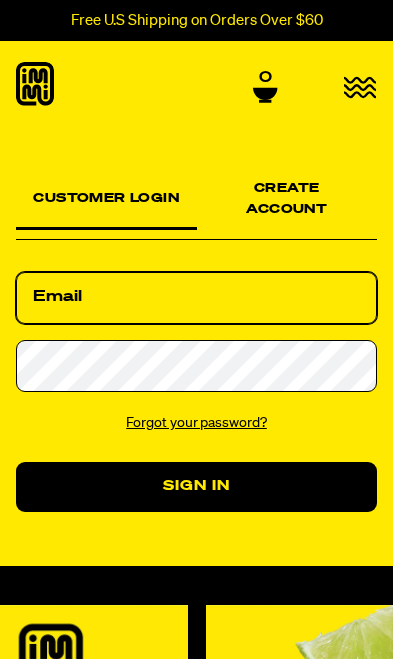 click on "Email" at bounding box center [196, 298] 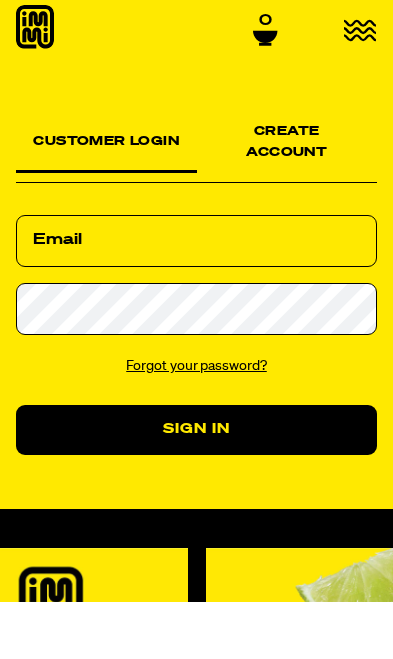 click on "Create Account" at bounding box center [287, 202] 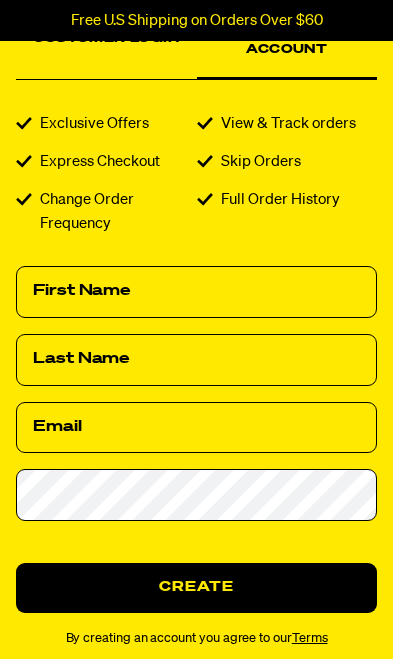 scroll, scrollTop: 166, scrollLeft: 0, axis: vertical 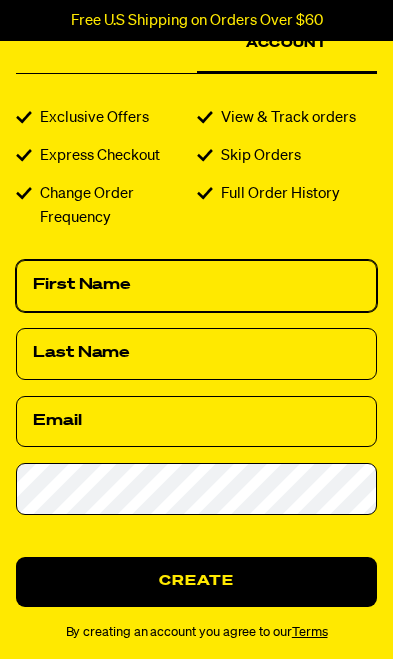 click on "First Name" at bounding box center [196, 286] 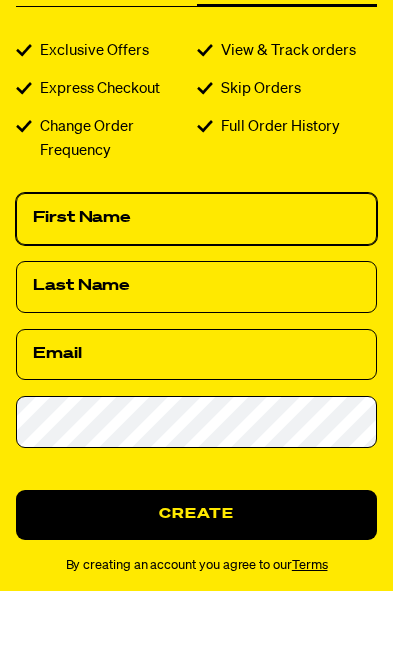 type on "Brandon" 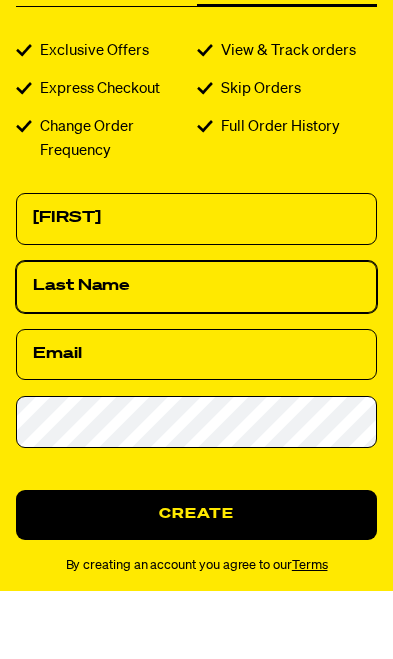 type on "Bemus" 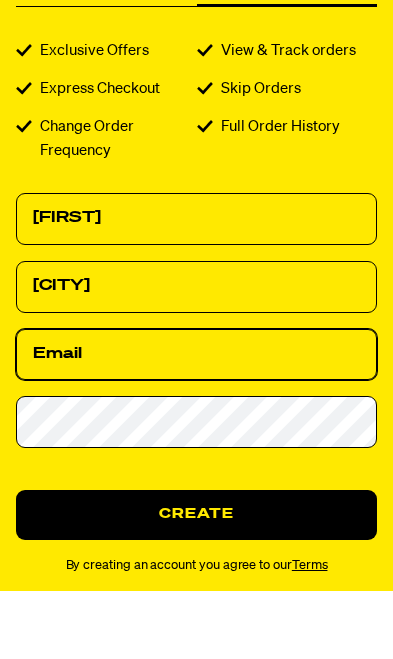 type on "bbemus@kent.edu" 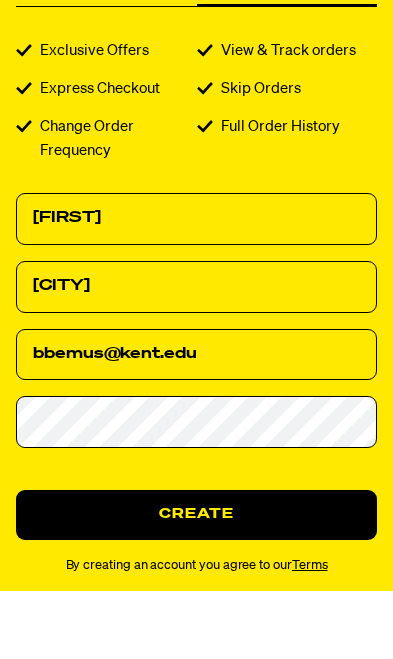 scroll, scrollTop: 234, scrollLeft: 0, axis: vertical 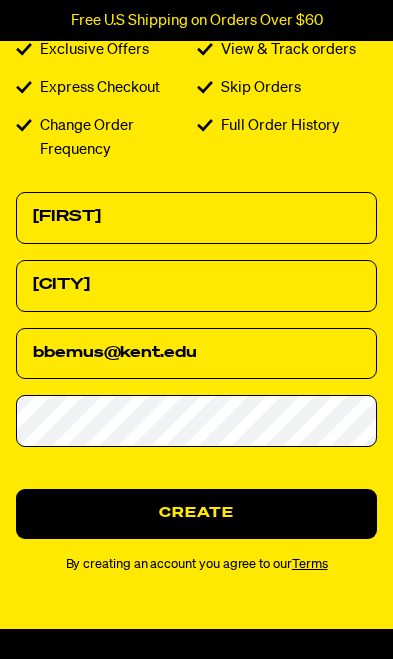 click on "Create" at bounding box center (196, 514) 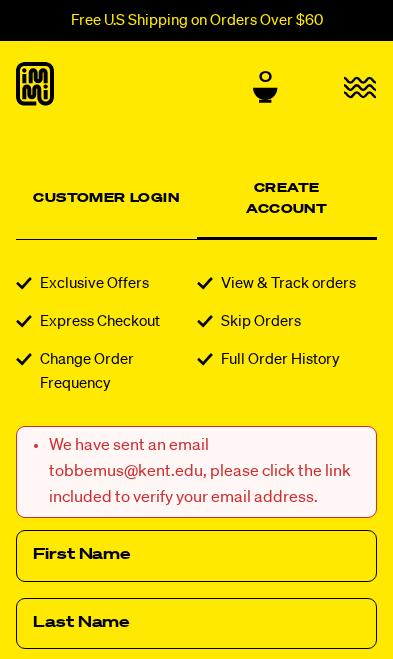 scroll, scrollTop: 0, scrollLeft: 0, axis: both 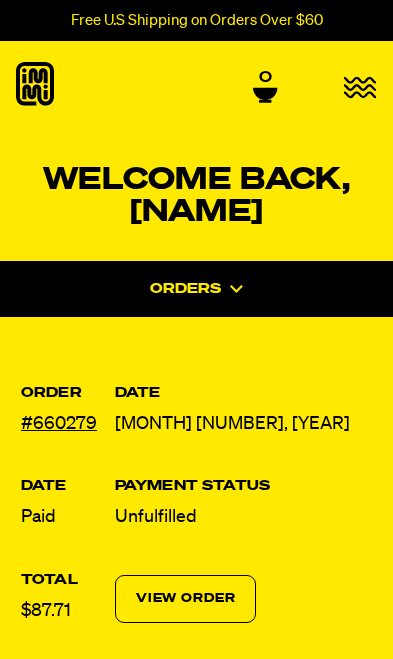 click on "View Order" at bounding box center (186, 599) 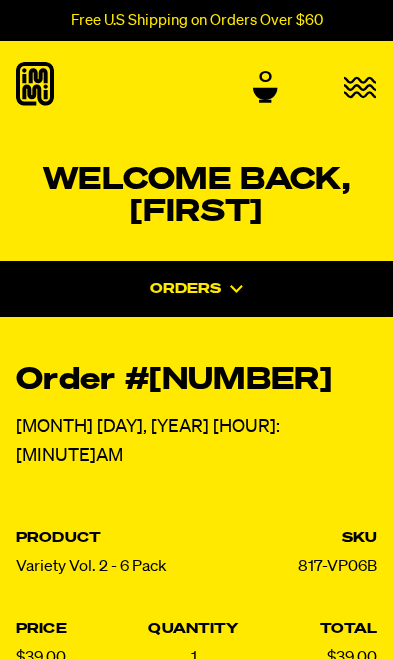 click 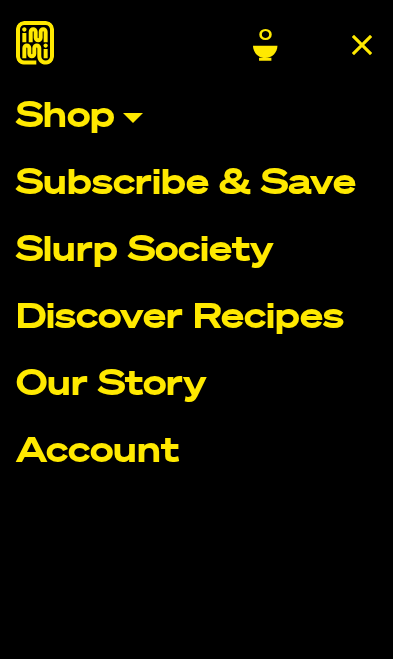 click on "Account" at bounding box center (196, 452) 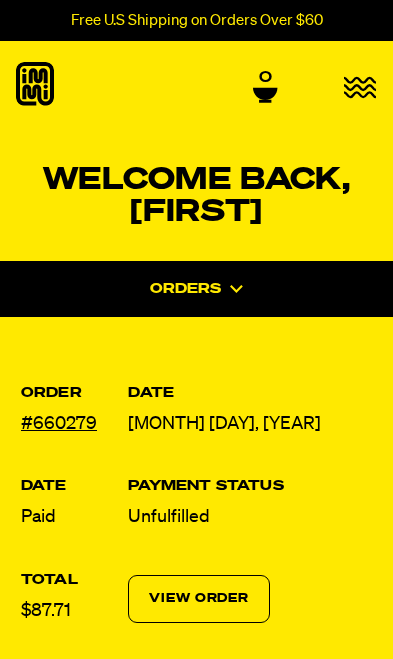 scroll, scrollTop: 148, scrollLeft: 0, axis: vertical 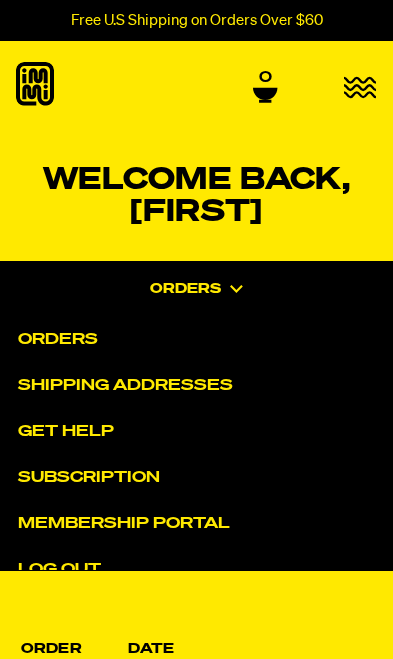 click on "Welcome back, [FIRST]" at bounding box center [196, 197] 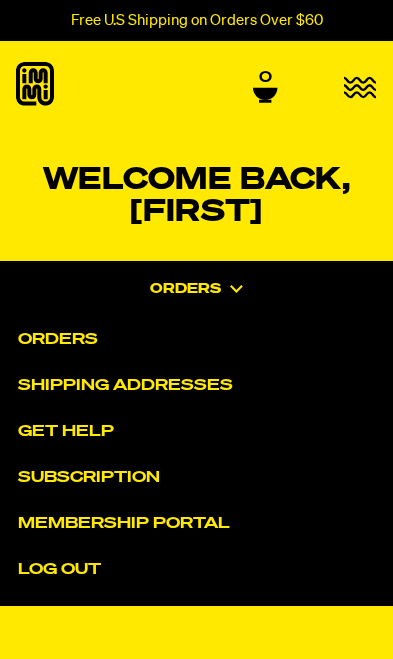 click 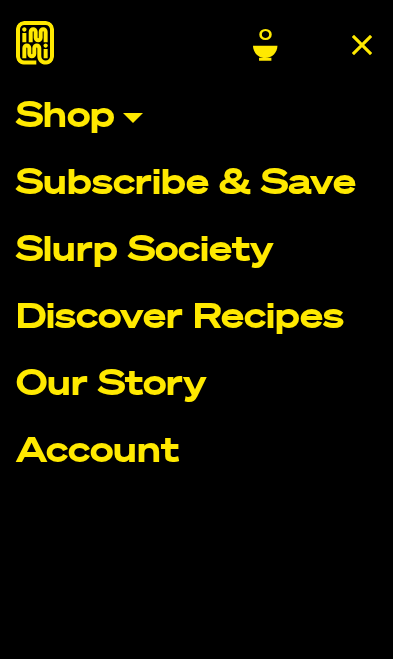 click on "Account" at bounding box center (196, 452) 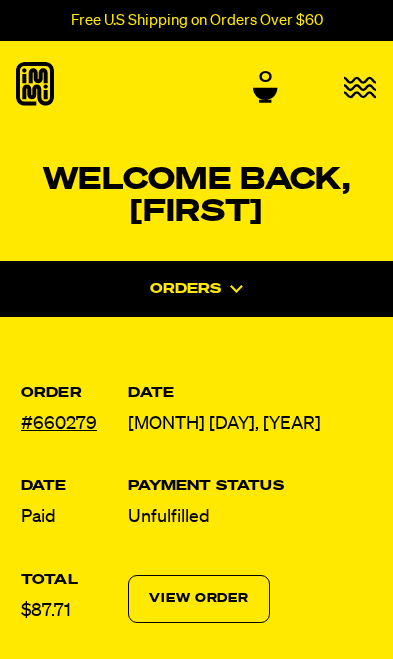 scroll, scrollTop: 0, scrollLeft: 0, axis: both 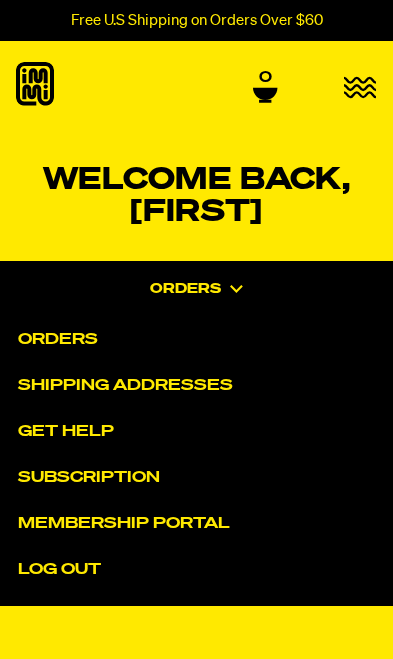 click on "Shipping Addresses" at bounding box center (212, 386) 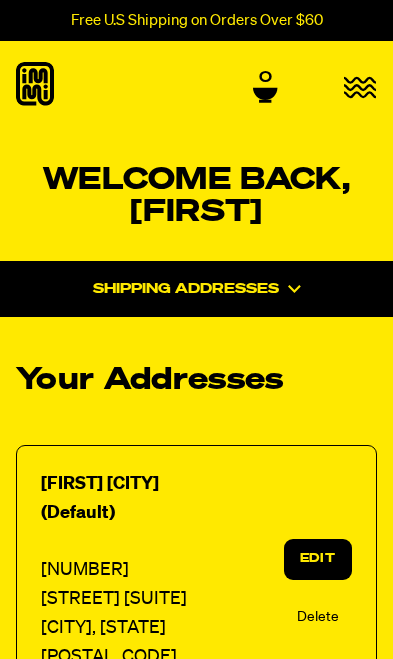 select on "[STATE]" 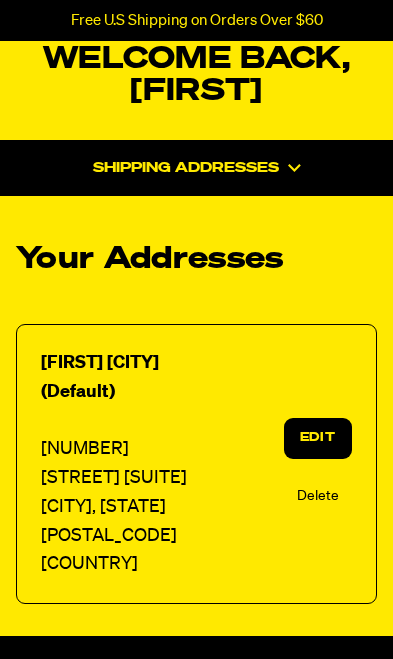 scroll, scrollTop: 133, scrollLeft: 0, axis: vertical 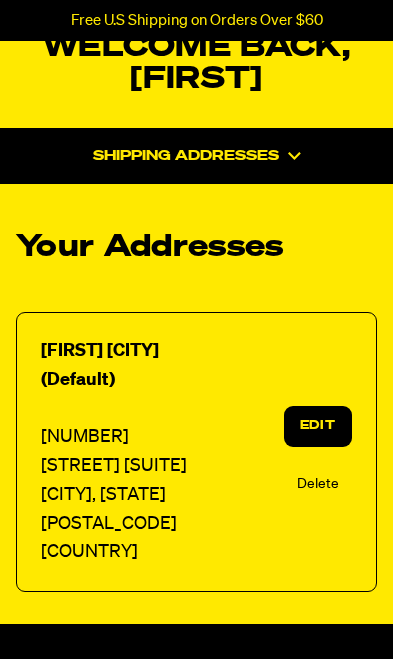 click on "Edit" at bounding box center [318, 426] 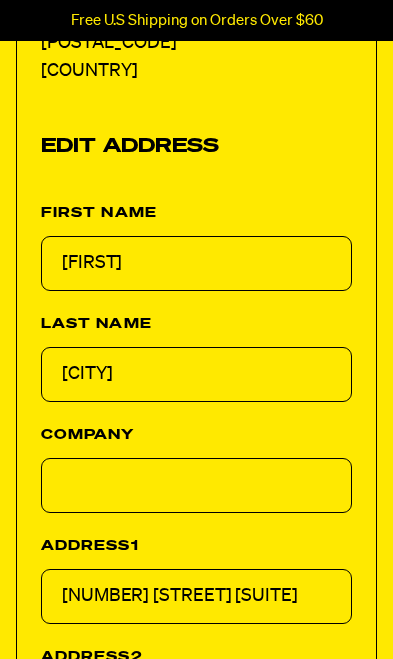click on "[NUMBER] [STREET] [SUITE]" at bounding box center (196, 596) 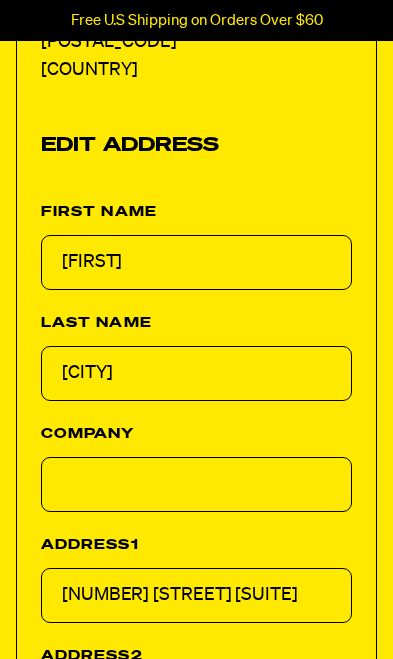 scroll, scrollTop: 632, scrollLeft: 0, axis: vertical 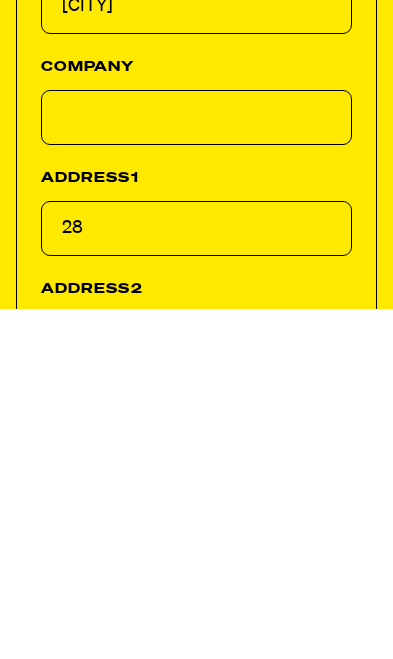 type on "2" 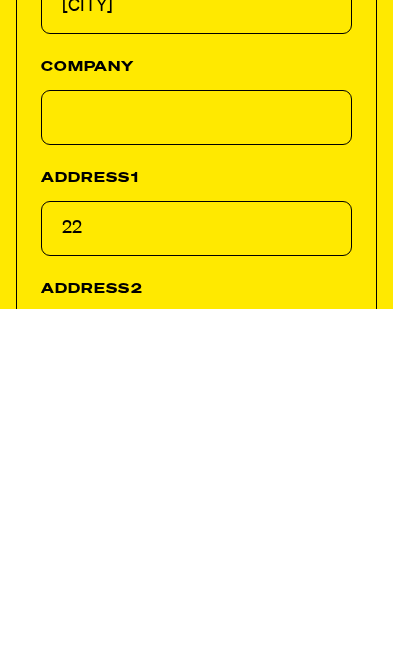 type on "[PHONE]" 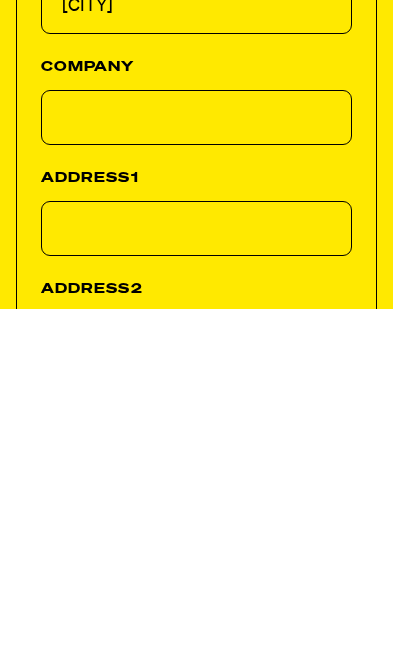 type on "[NUMBER] [STREET] [SUITE]" 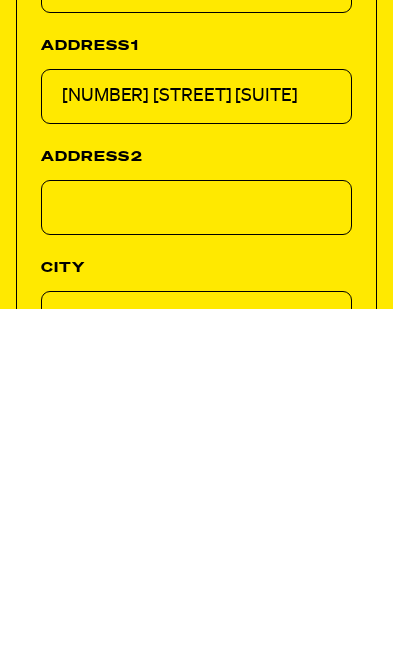 click on "[CITY]" at bounding box center (196, 668) 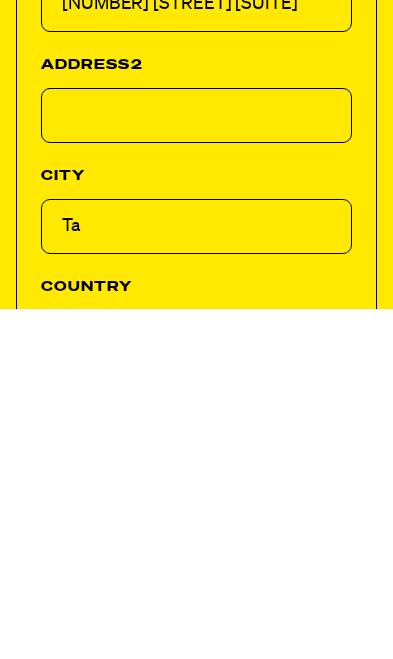 type on "T" 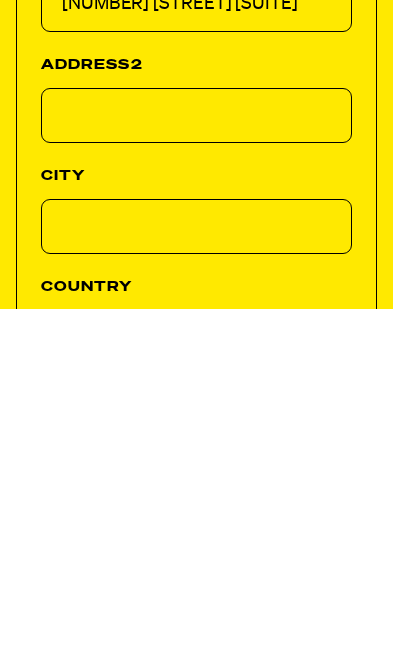 type on "A" 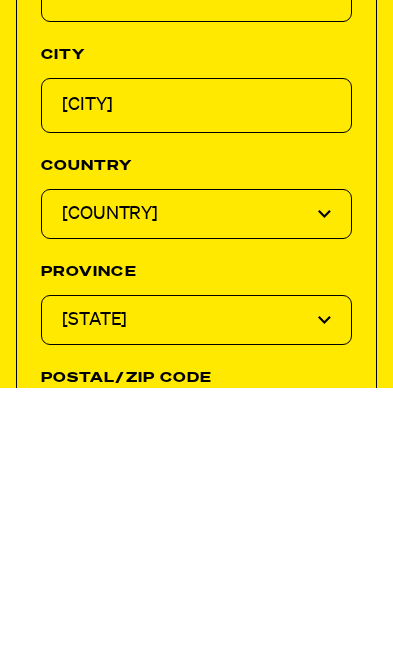 scroll, scrollTop: 1068, scrollLeft: 0, axis: vertical 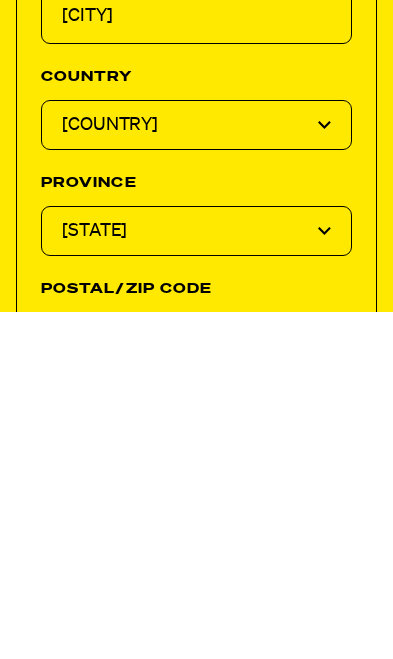 type on "[POSTAL_CODE]" 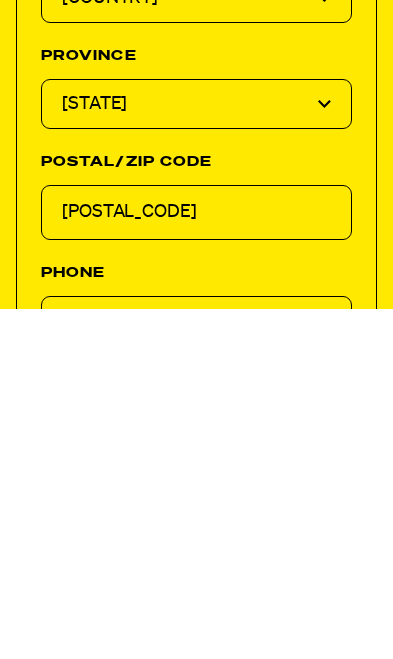 type on "[PHONE]" 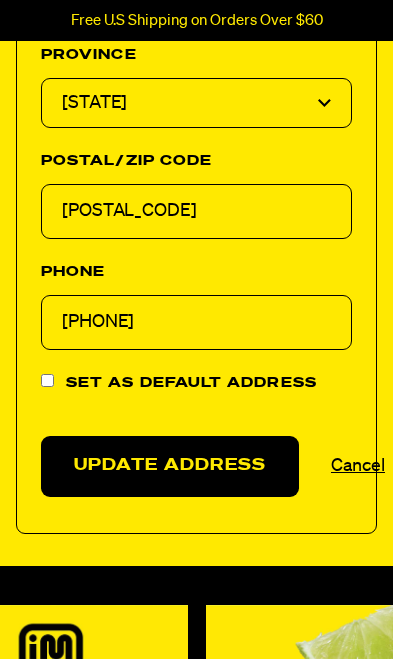 click on "Set as default address" at bounding box center [47, 380] 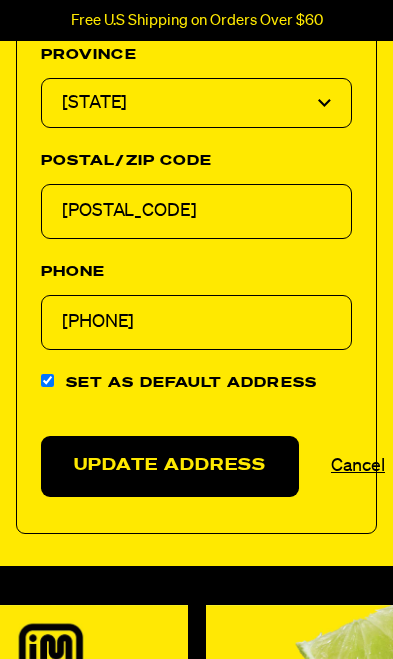 click on "Update Address" at bounding box center [170, 466] 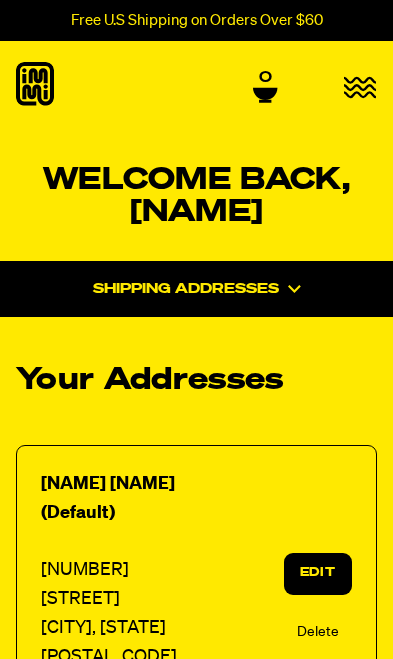scroll, scrollTop: 0, scrollLeft: 0, axis: both 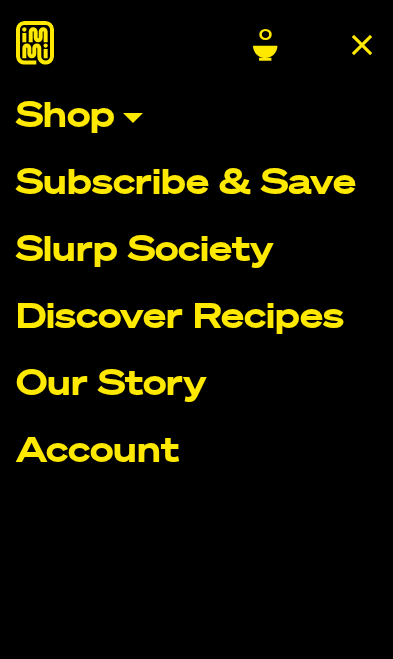 click 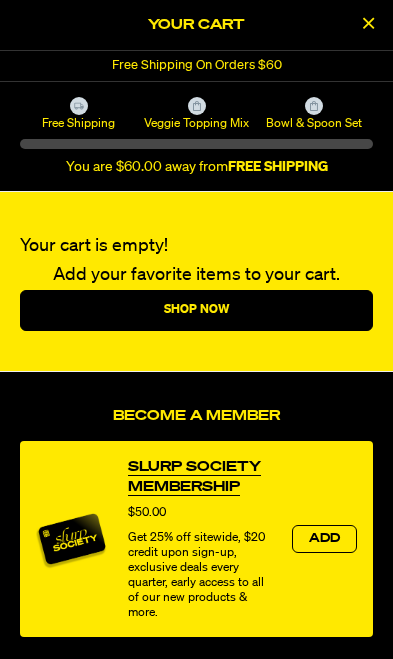 scroll, scrollTop: 0, scrollLeft: 0, axis: both 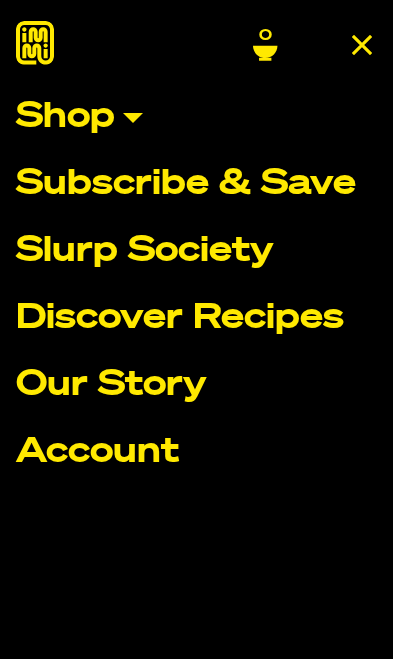 click on "Account" at bounding box center (196, 452) 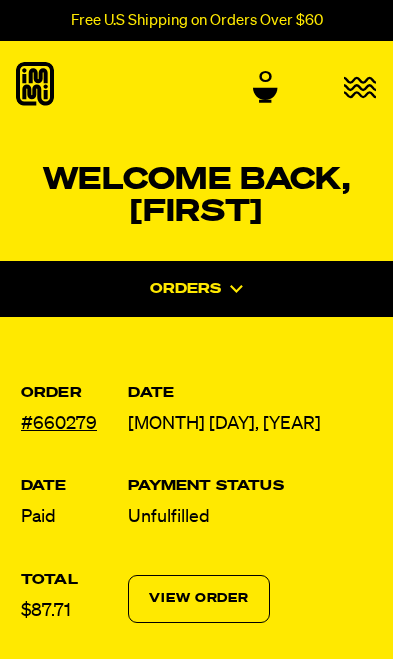 scroll, scrollTop: 0, scrollLeft: 0, axis: both 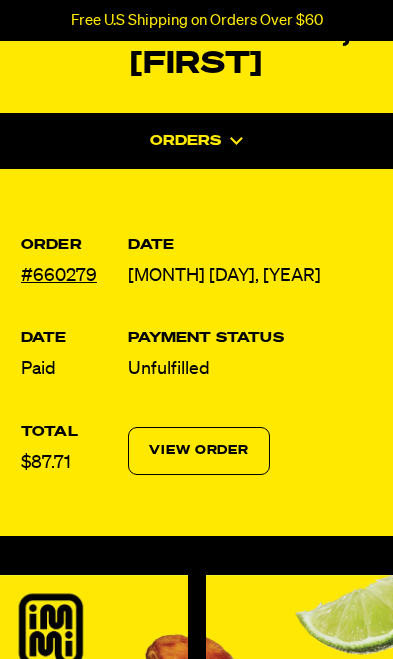 click on "#660279" at bounding box center (59, 276) 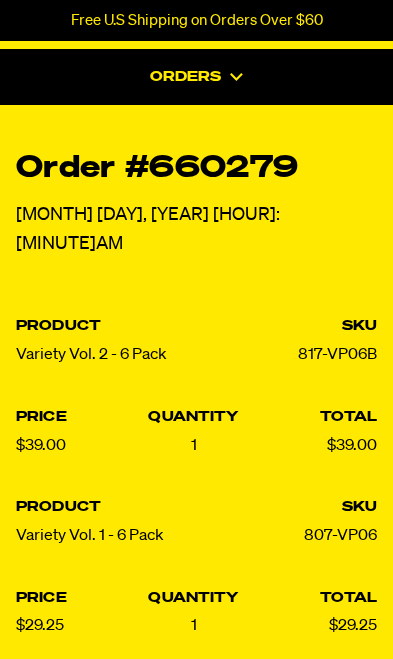 scroll, scrollTop: 351, scrollLeft: 0, axis: vertical 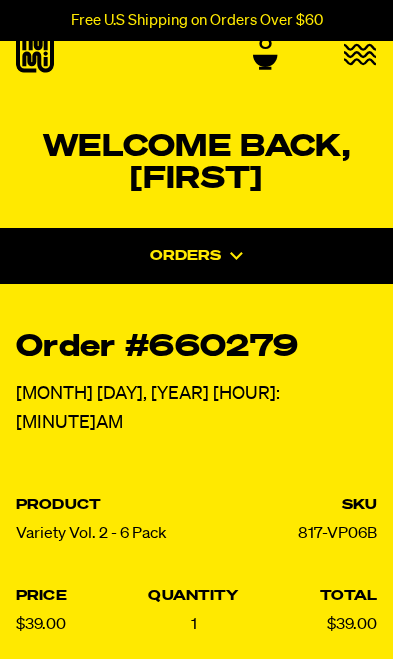 click on "Orders" at bounding box center [185, 256] 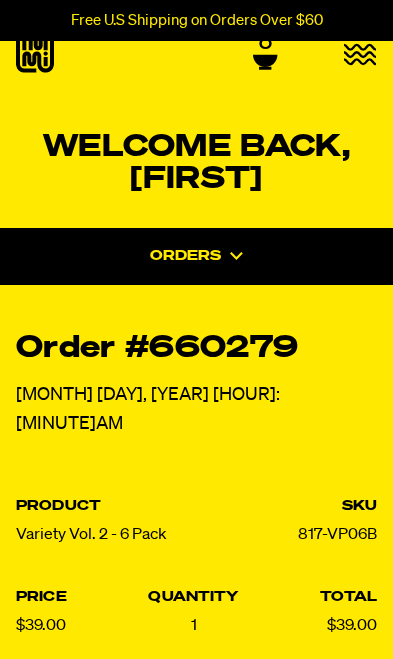 scroll, scrollTop: 33, scrollLeft: 0, axis: vertical 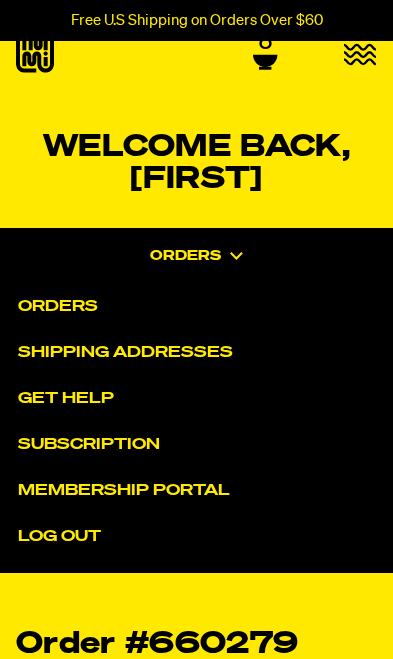 click on "Orders" at bounding box center (212, 307) 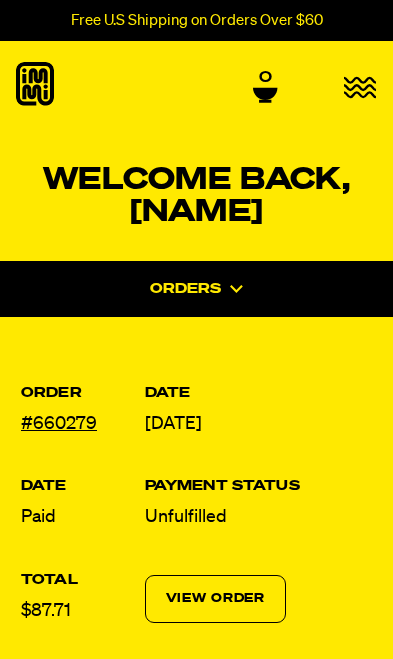 scroll, scrollTop: 0, scrollLeft: 0, axis: both 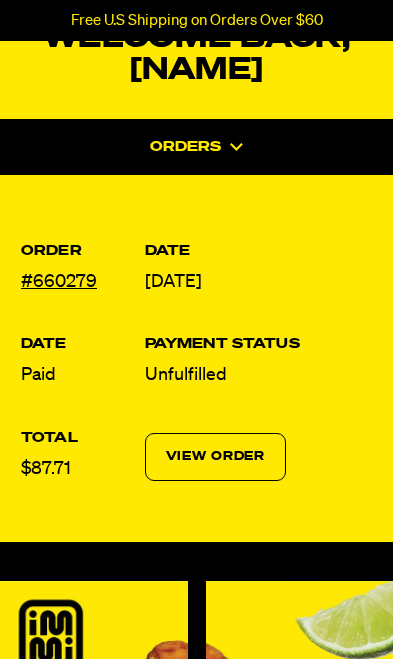 click on "Order
#660279" at bounding box center (78, 270) 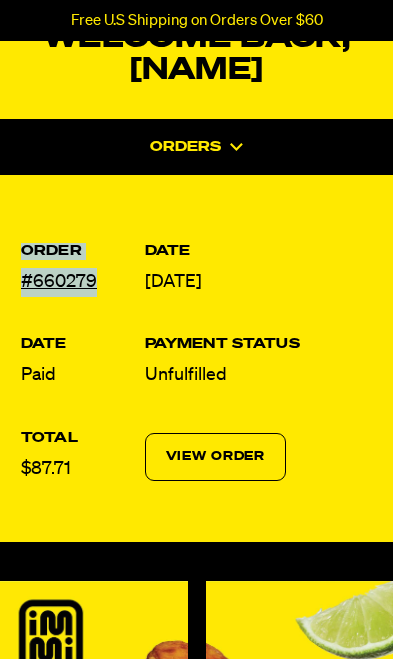 copy on "Order
#660279" 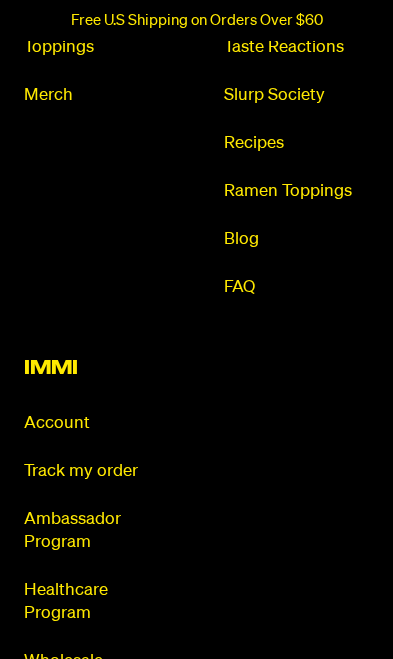 scroll, scrollTop: 1586, scrollLeft: 0, axis: vertical 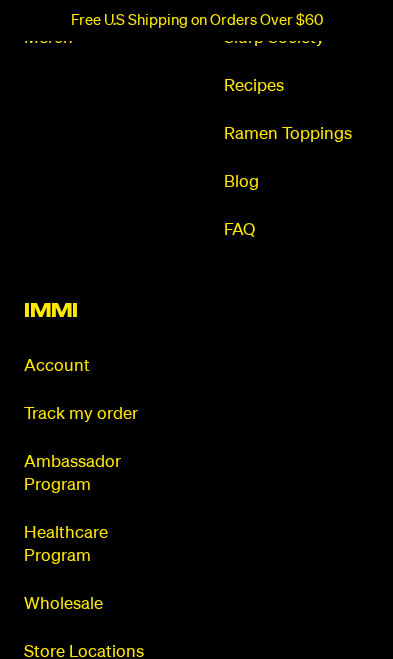 click on "Contact Us" at bounding box center (97, 700) 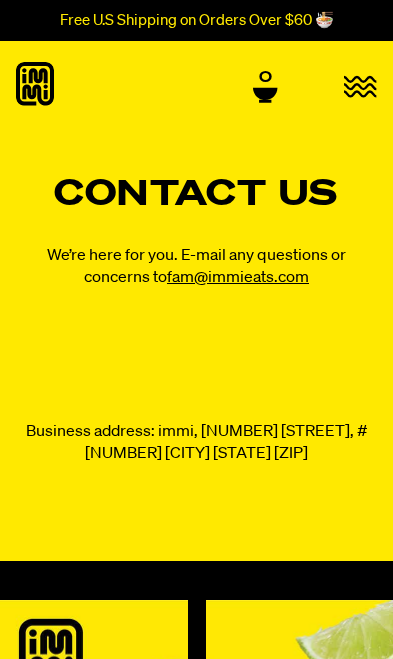 scroll, scrollTop: 0, scrollLeft: 0, axis: both 